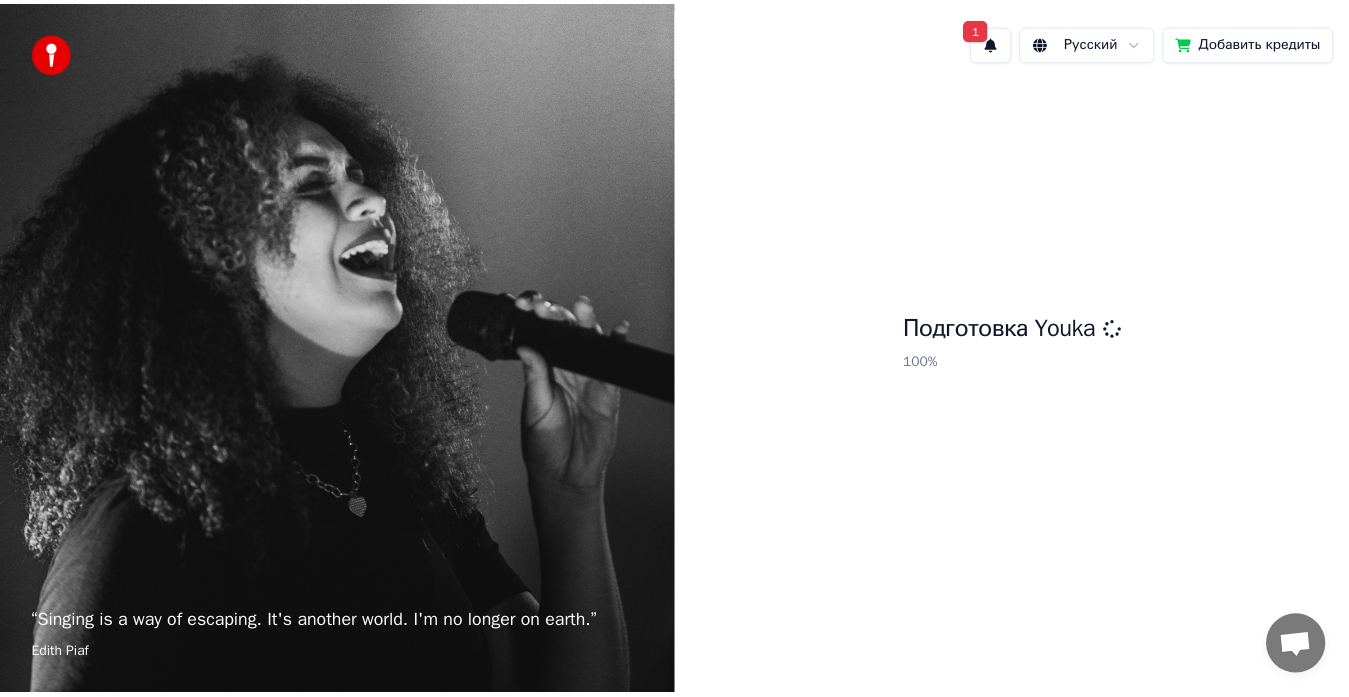 scroll, scrollTop: 0, scrollLeft: 0, axis: both 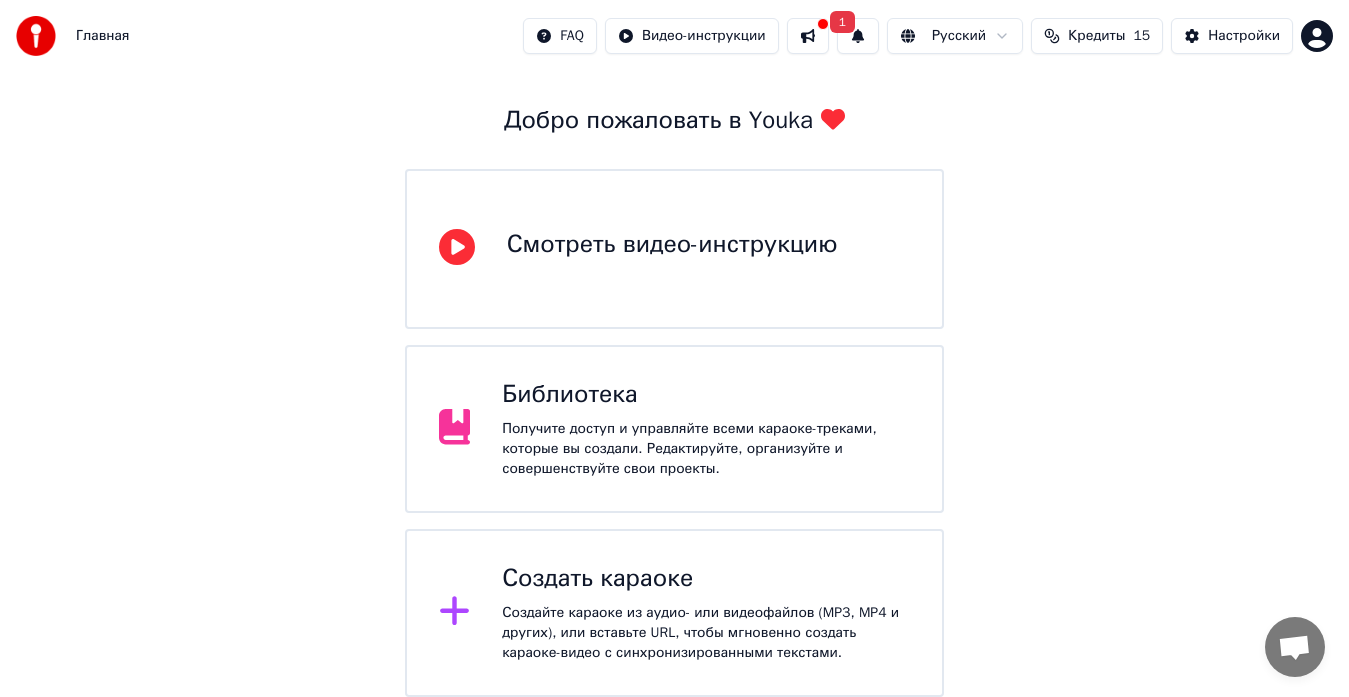 click on "Создать караоке" at bounding box center (706, 579) 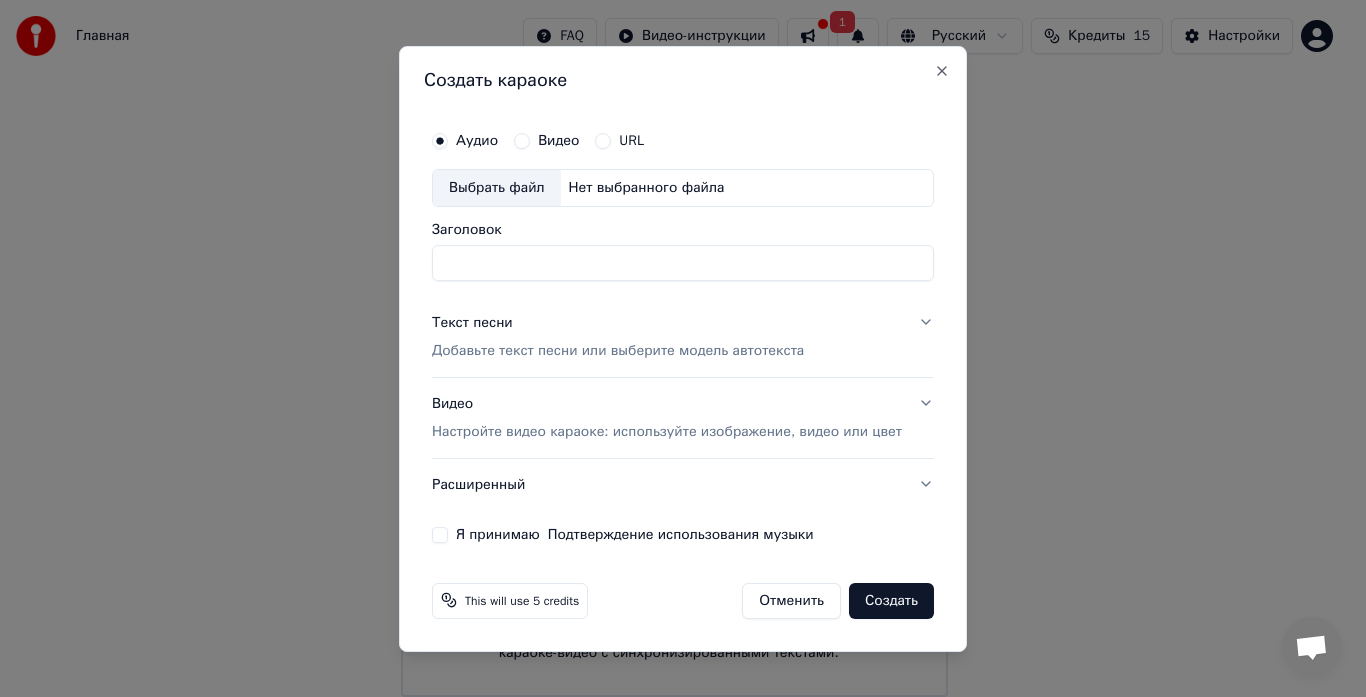 click on "Выбрать файл Нет выбранного файла" at bounding box center [683, 188] 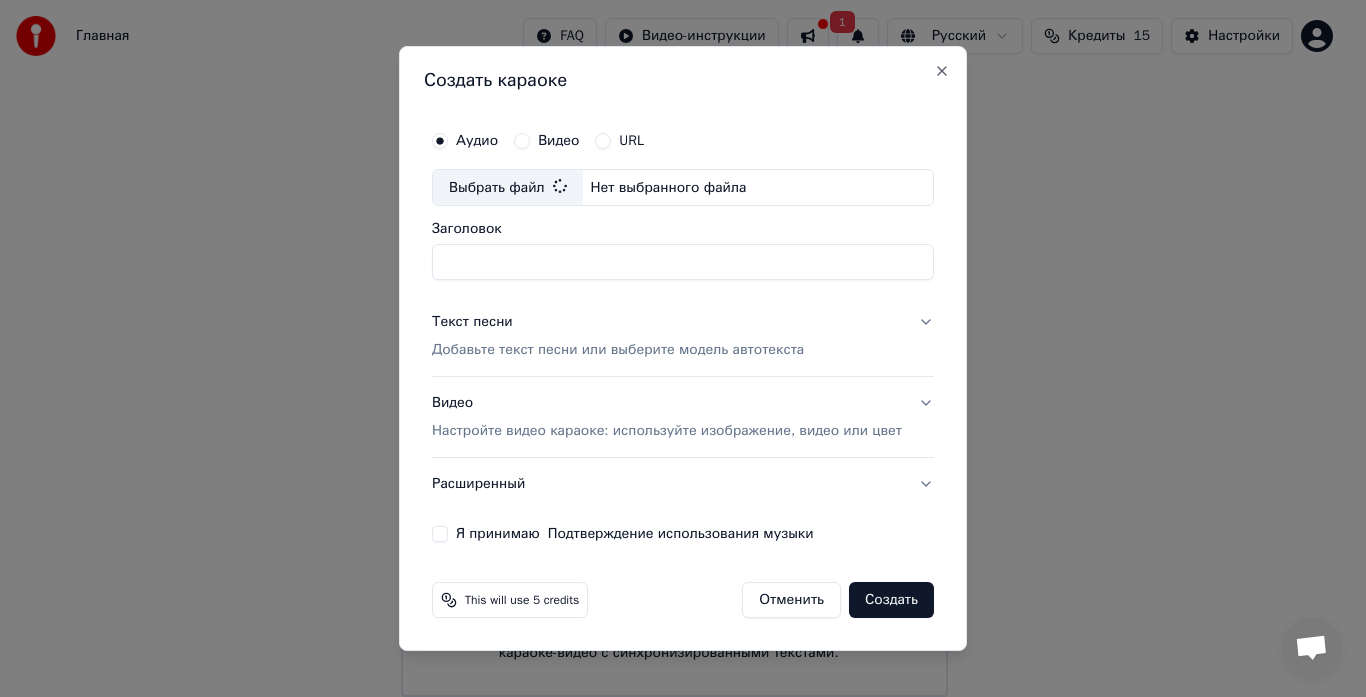 type on "**********" 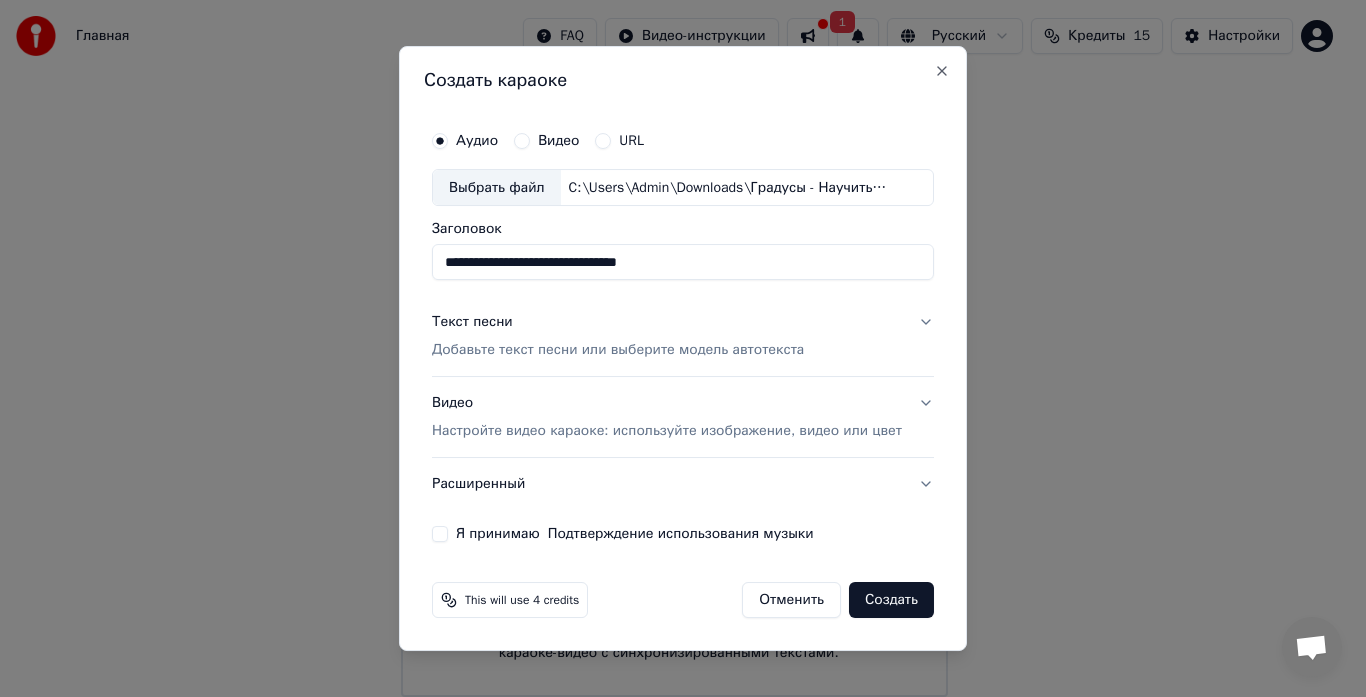 click on "**********" at bounding box center (683, 263) 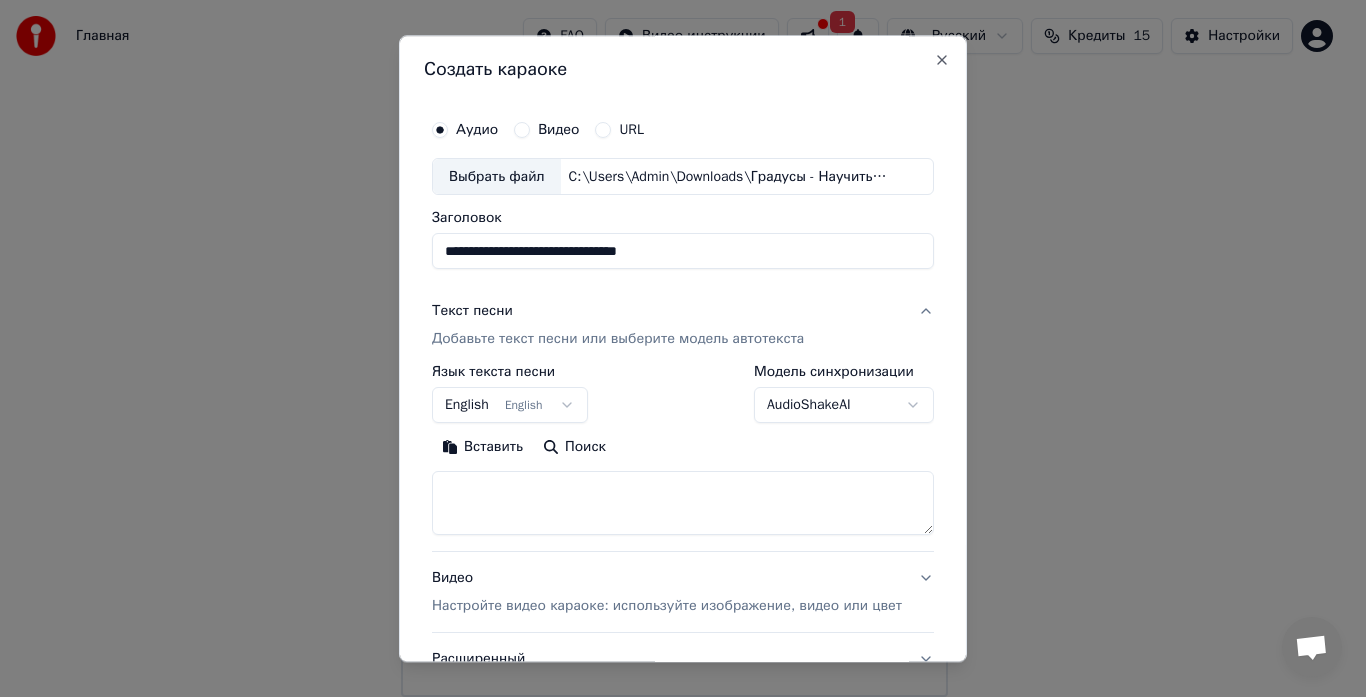 click at bounding box center [683, 504] 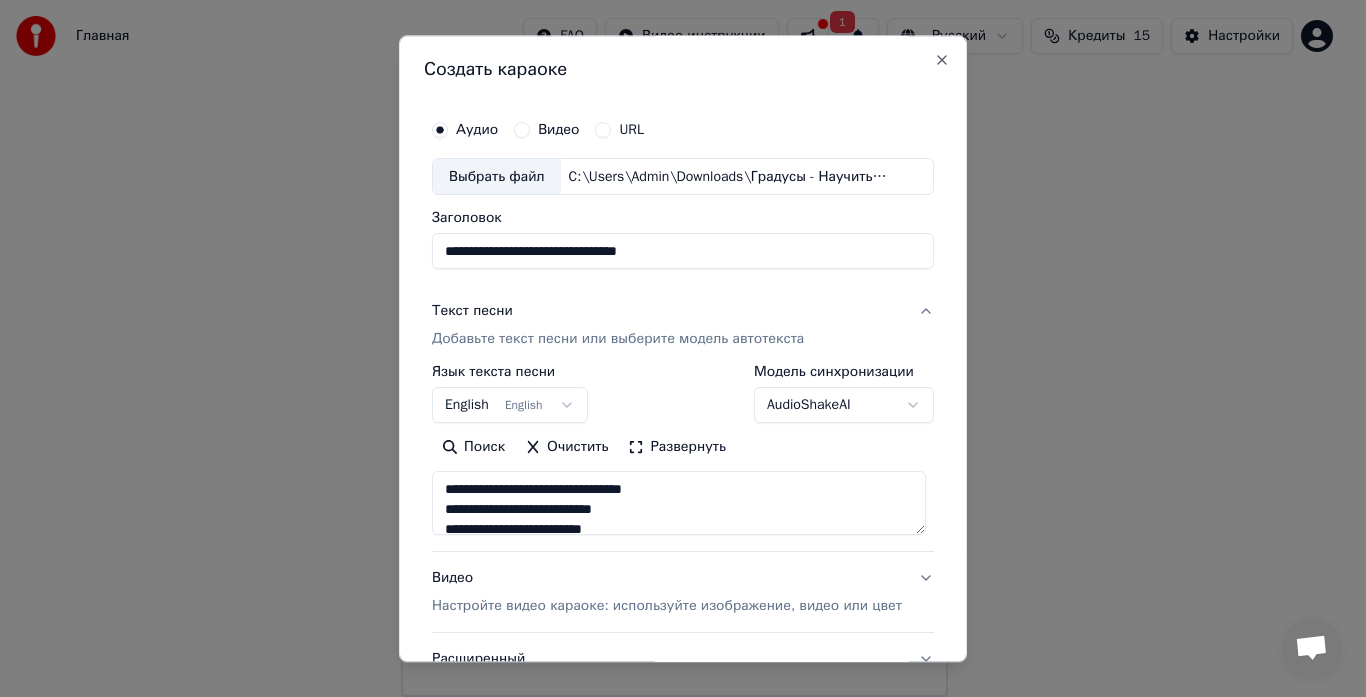 click on "English English" at bounding box center [510, 406] 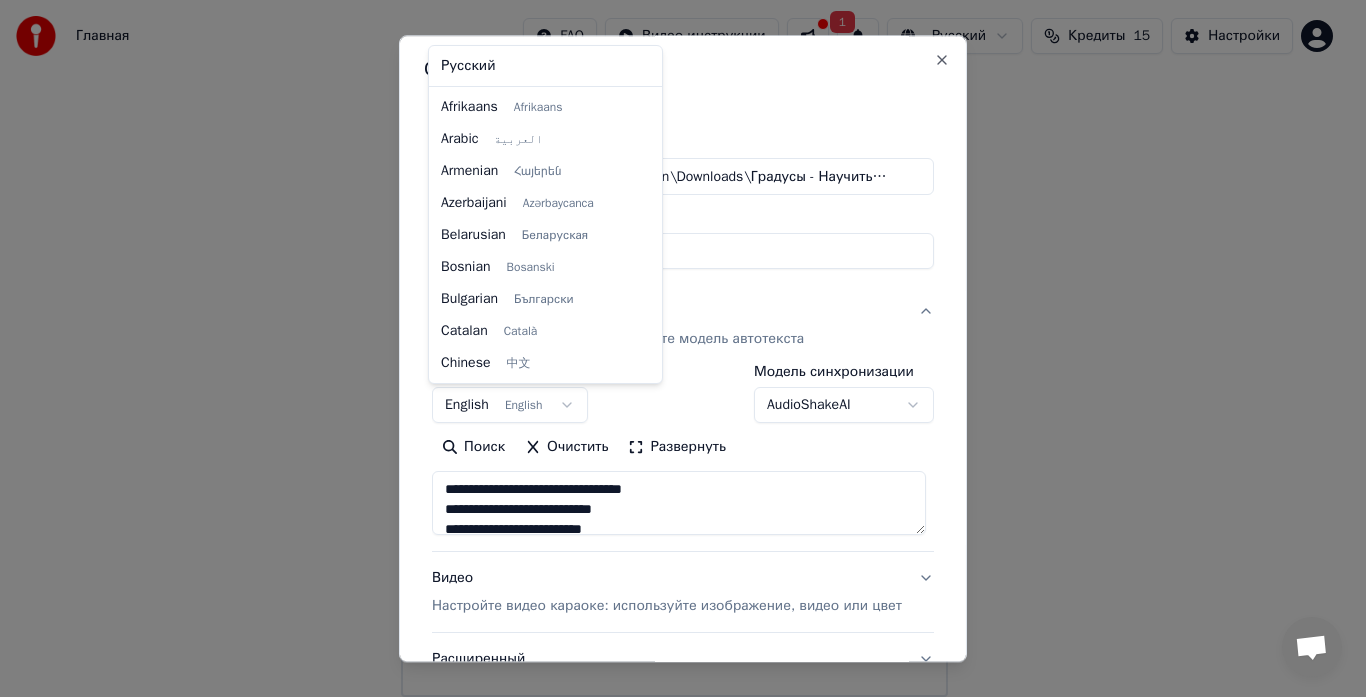 type on "**********" 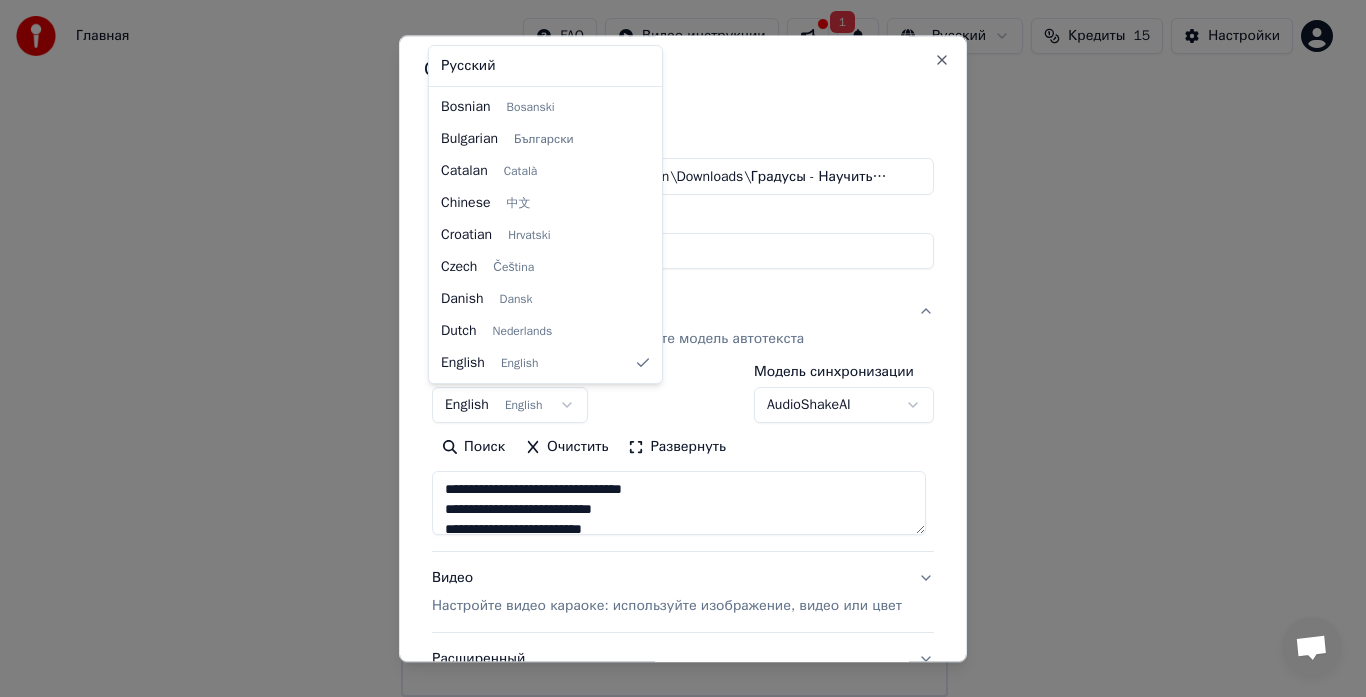 select on "**" 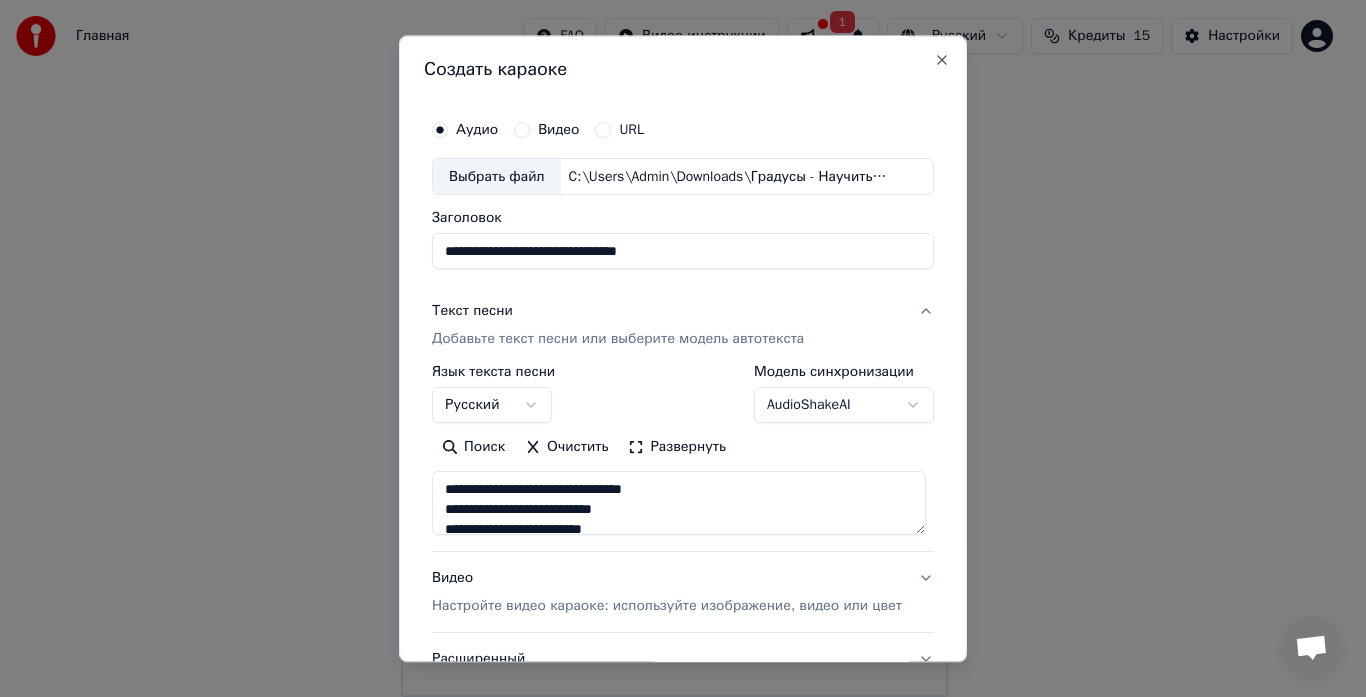 scroll, scrollTop: 164, scrollLeft: 0, axis: vertical 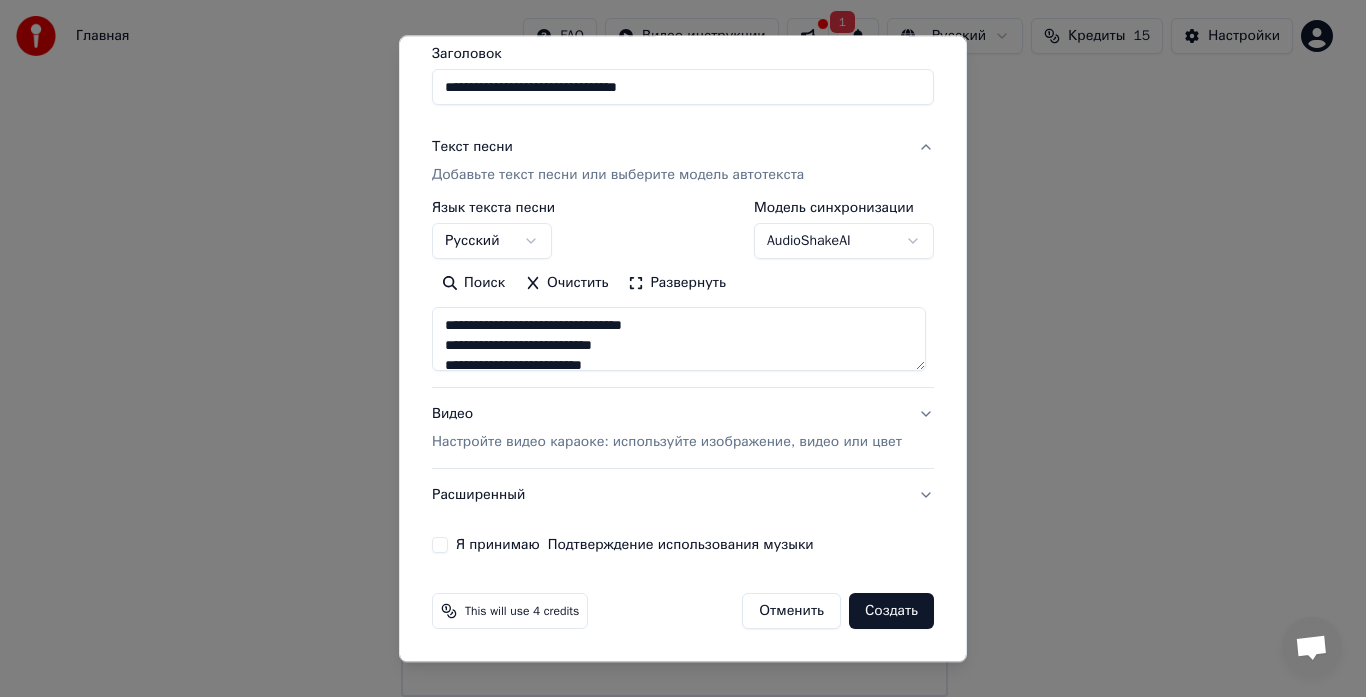 click on "Видео Настройте видео караоке: используйте изображение, видео или цвет" at bounding box center (667, 429) 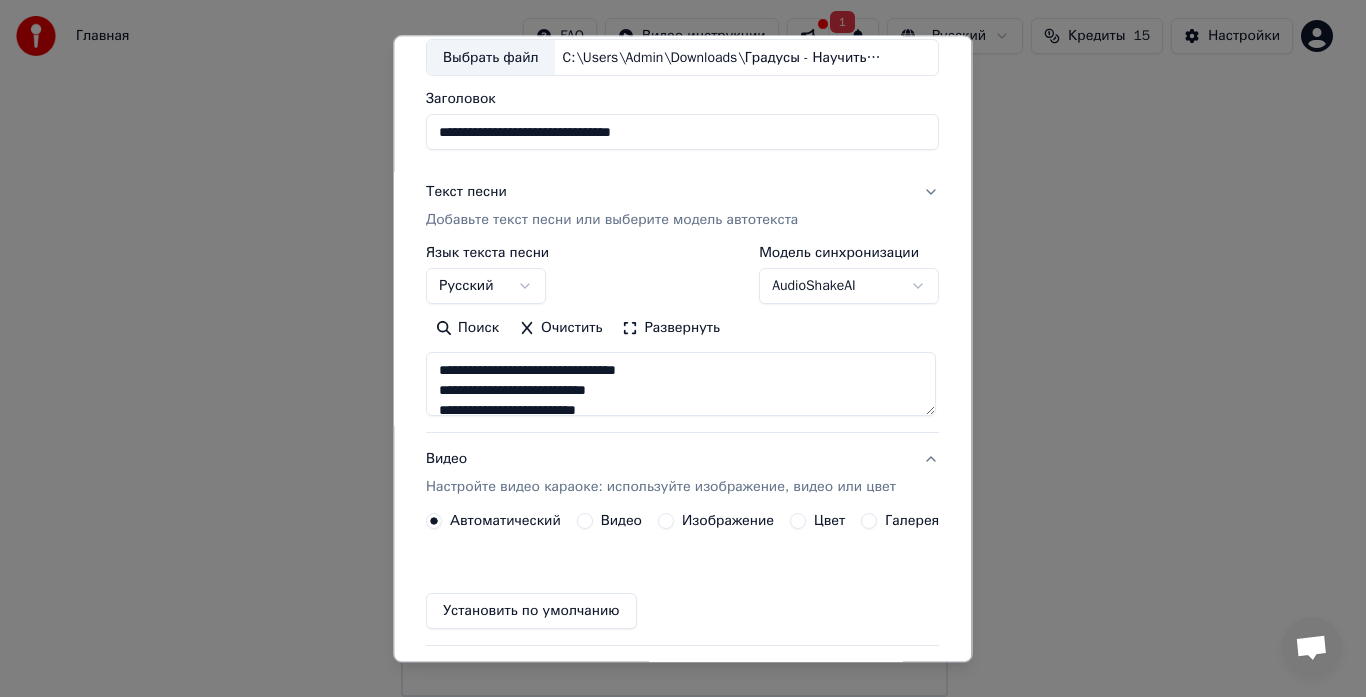 scroll, scrollTop: 111, scrollLeft: 0, axis: vertical 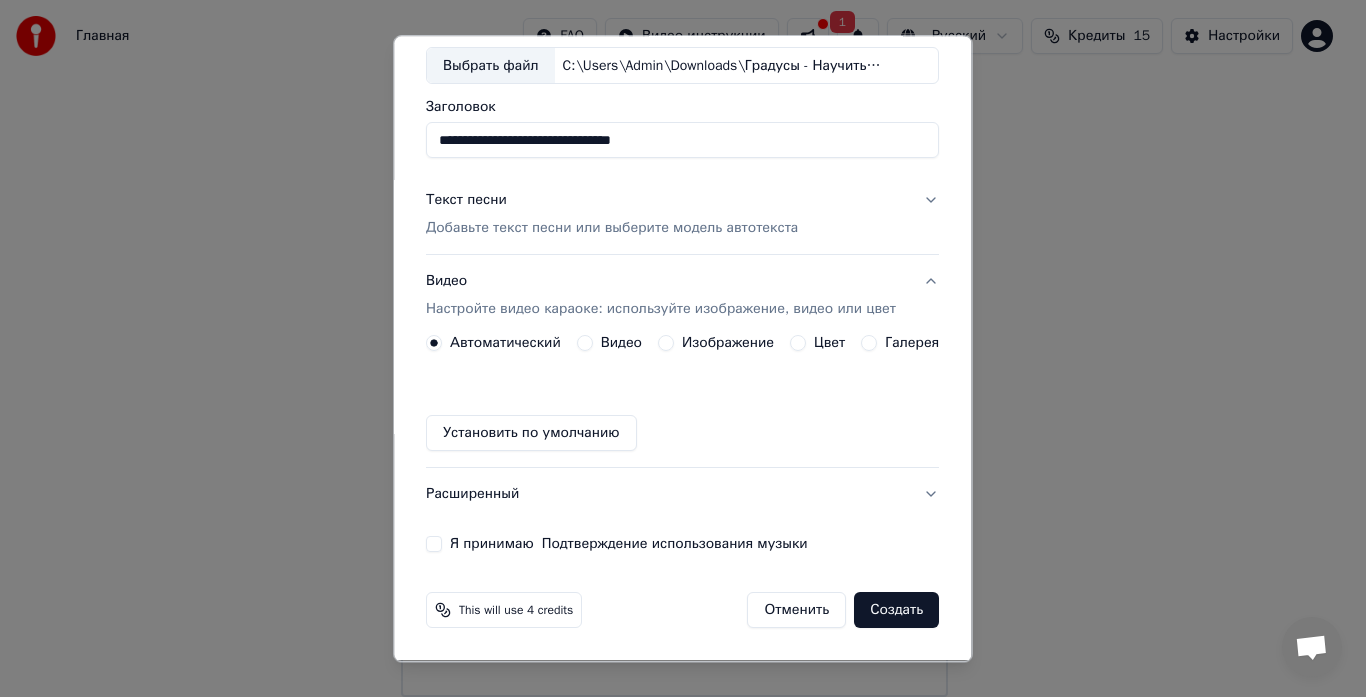 click on "Цвет" at bounding box center [818, 344] 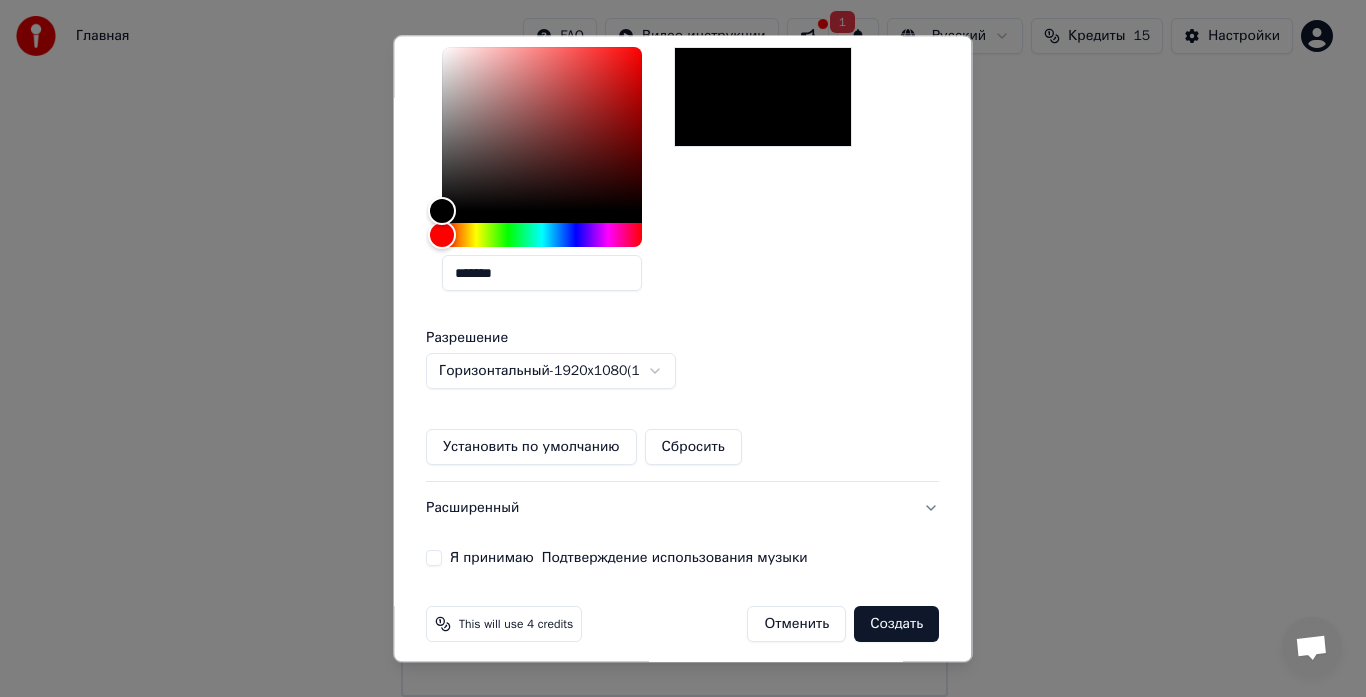 scroll, scrollTop: 460, scrollLeft: 0, axis: vertical 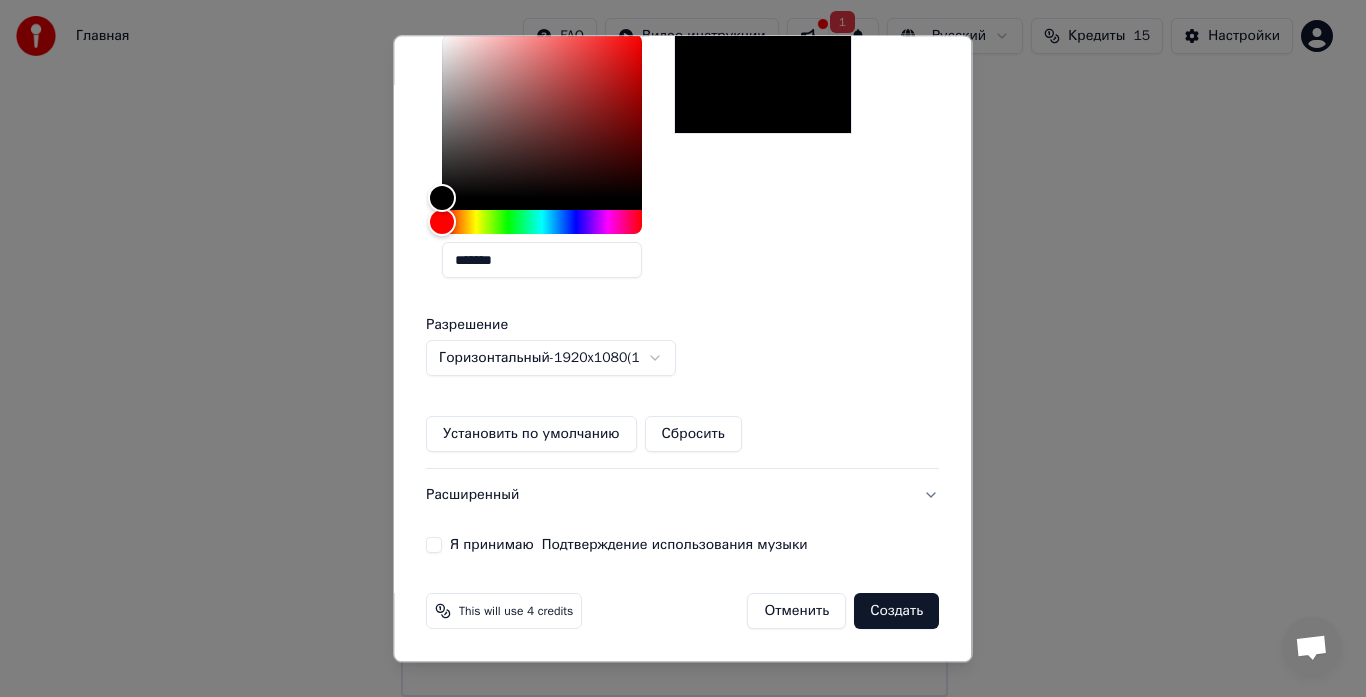 click on "Я принимаю   Подтверждение использования музыки" at bounding box center [434, 546] 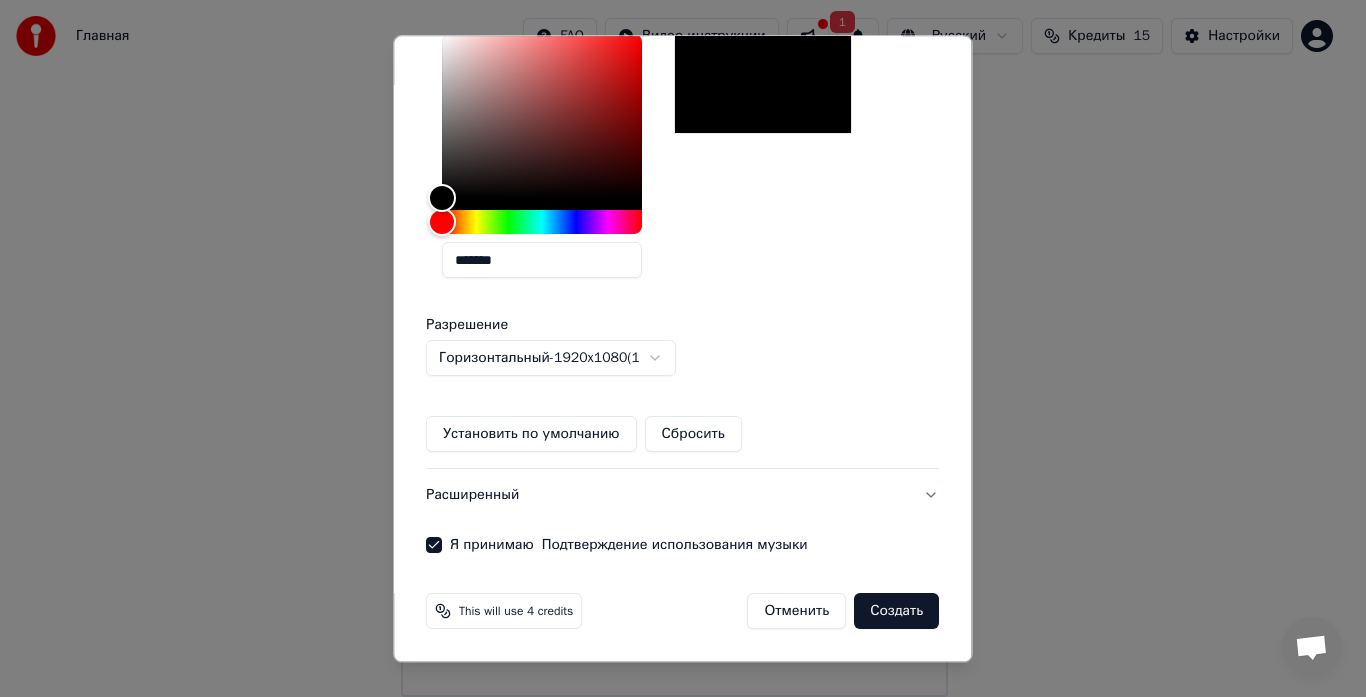 click on "Создать" at bounding box center (897, 612) 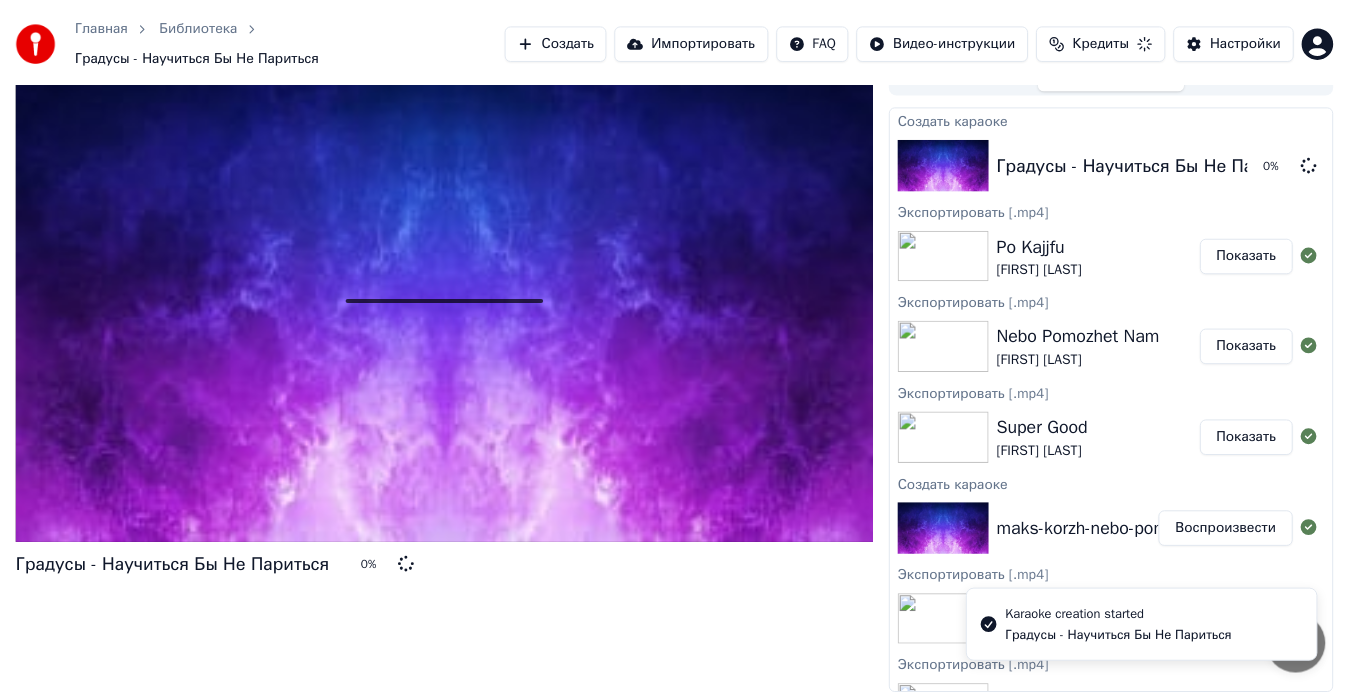 scroll, scrollTop: 25, scrollLeft: 0, axis: vertical 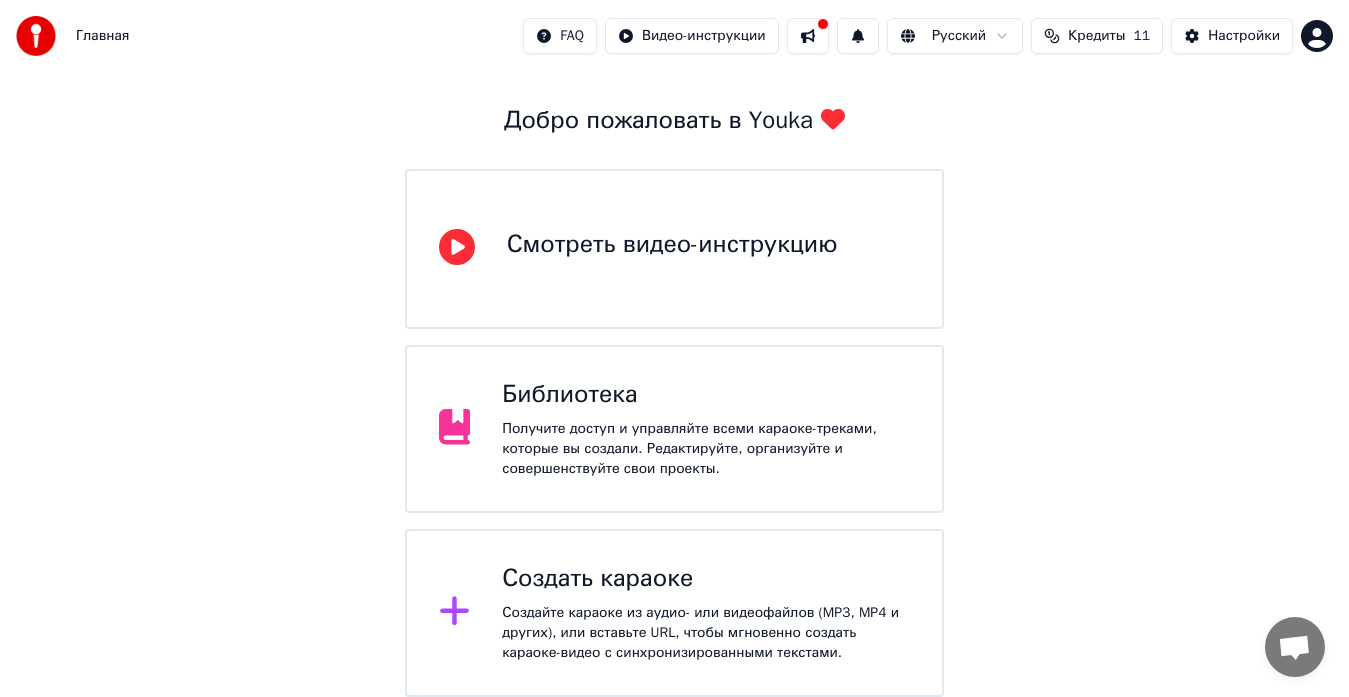 click on "Получите доступ и управляйте всеми караоке-треками, которые вы создали. Редактируйте, организуйте и совершенствуйте свои проекты." at bounding box center (706, 449) 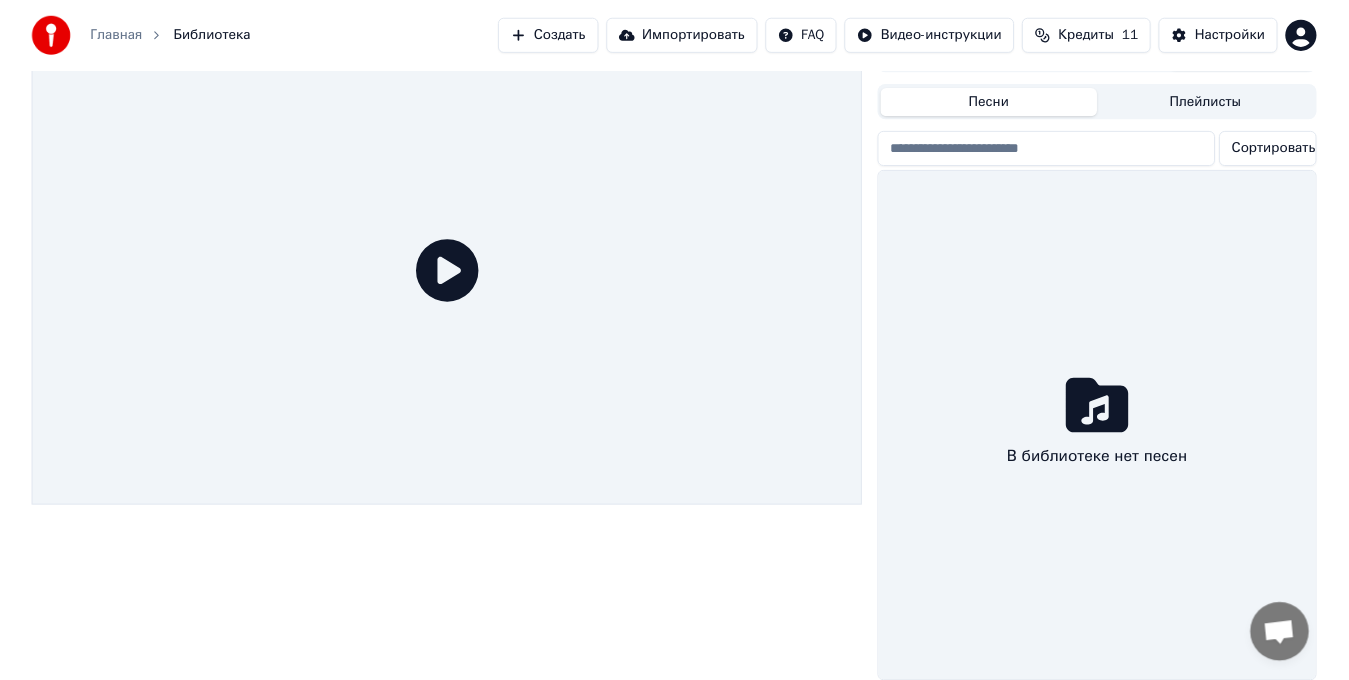 scroll, scrollTop: 51, scrollLeft: 0, axis: vertical 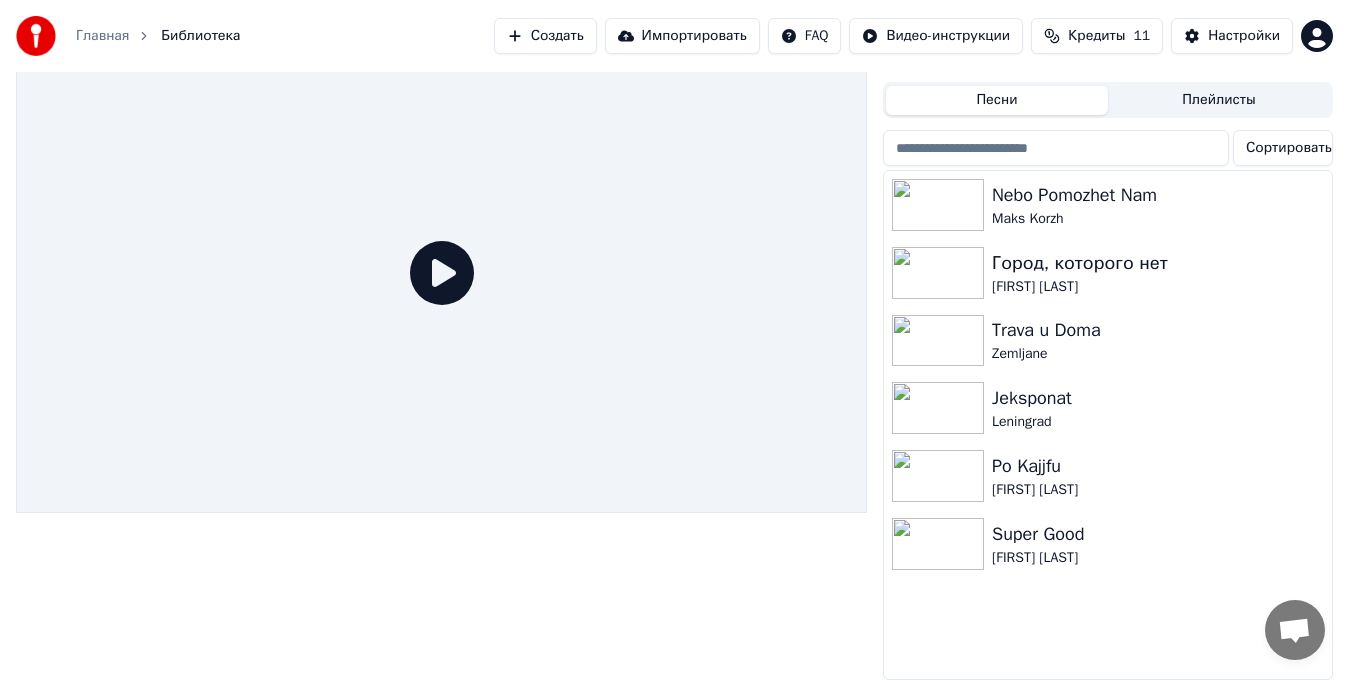click on "Плейлисты" at bounding box center (1219, 100) 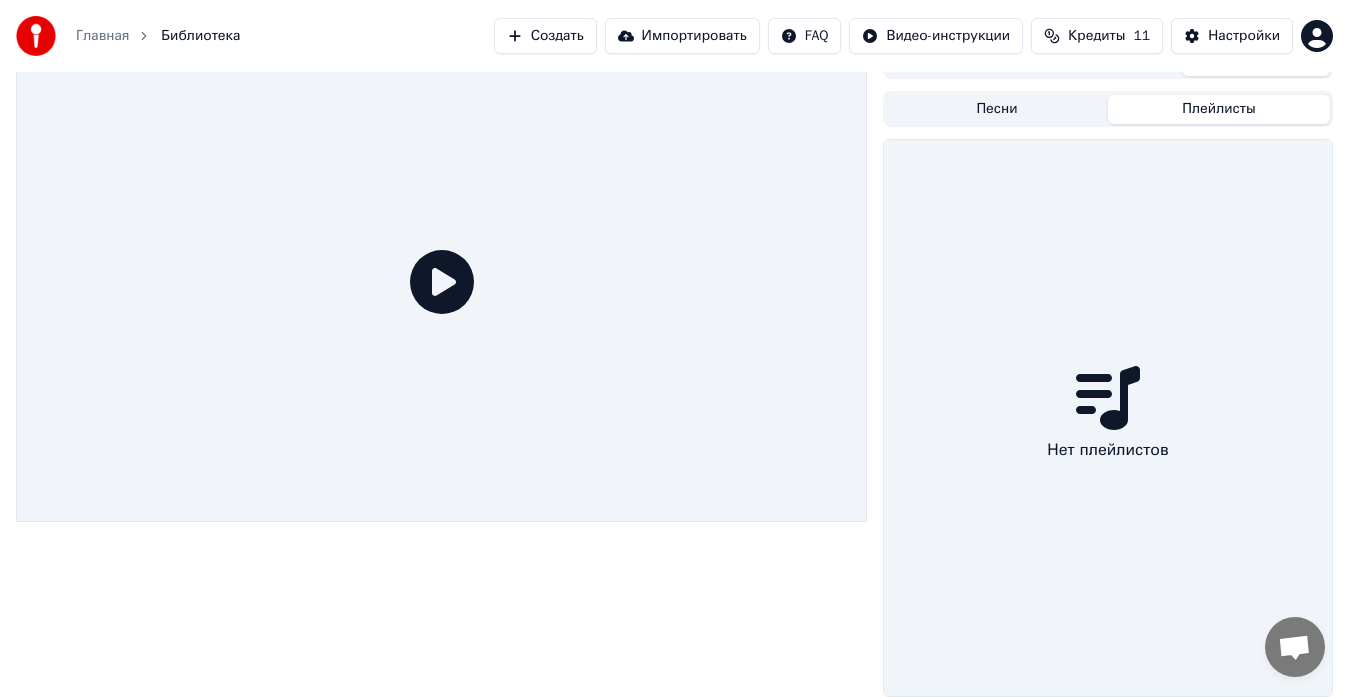click on "Песни" at bounding box center (997, 109) 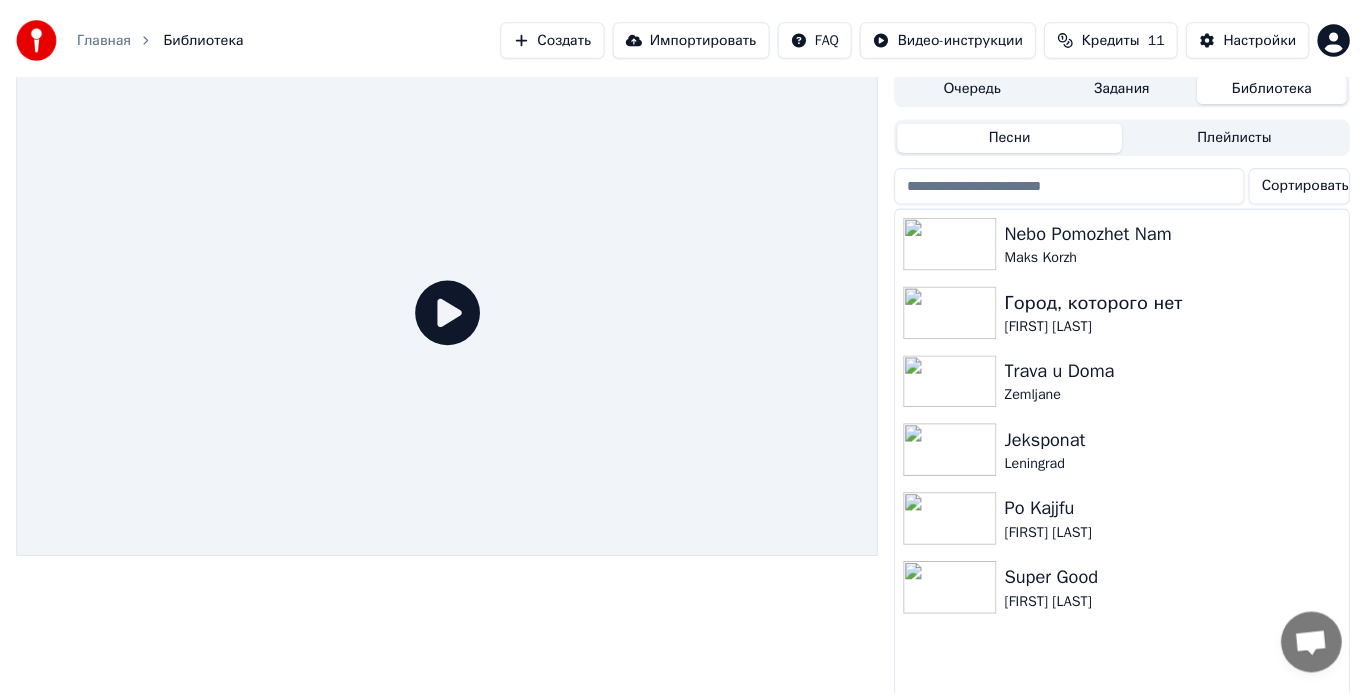 scroll, scrollTop: 0, scrollLeft: 0, axis: both 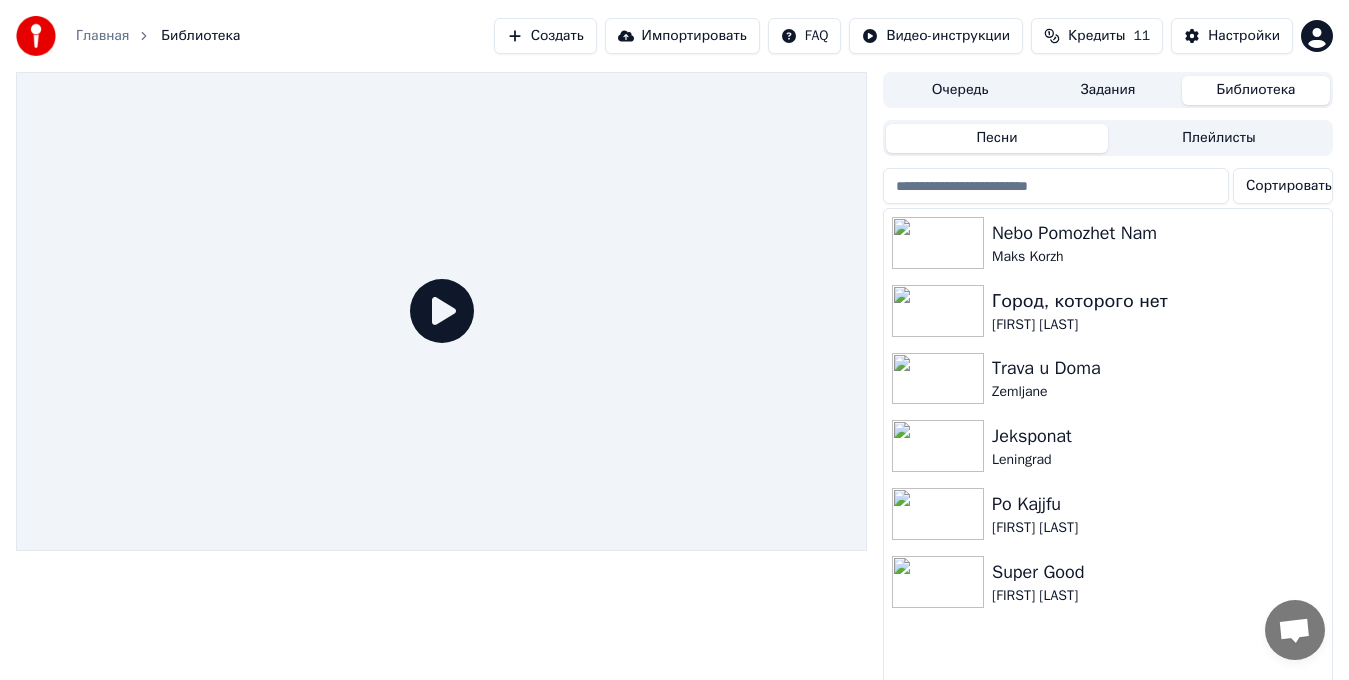 click on "Задания" at bounding box center (1108, 90) 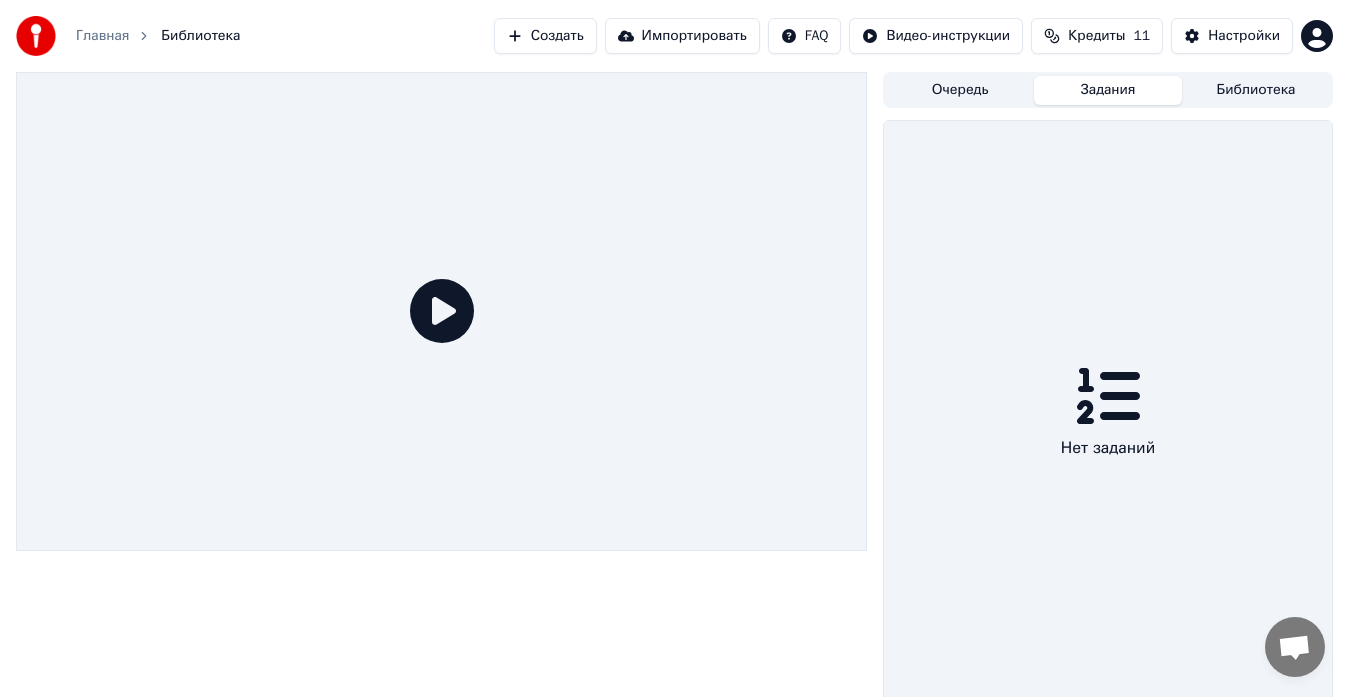 click on "Очередь" at bounding box center (960, 90) 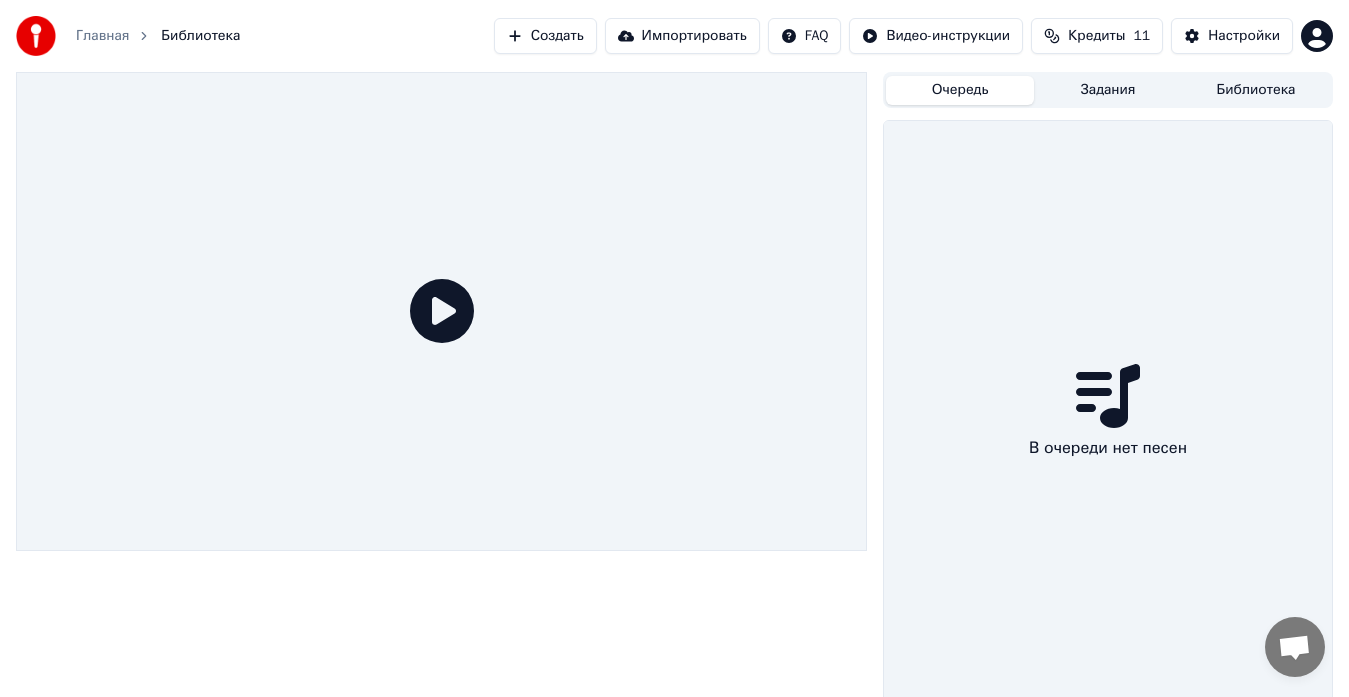 drag, startPoint x: 1126, startPoint y: 89, endPoint x: 1240, endPoint y: 92, distance: 114.03947 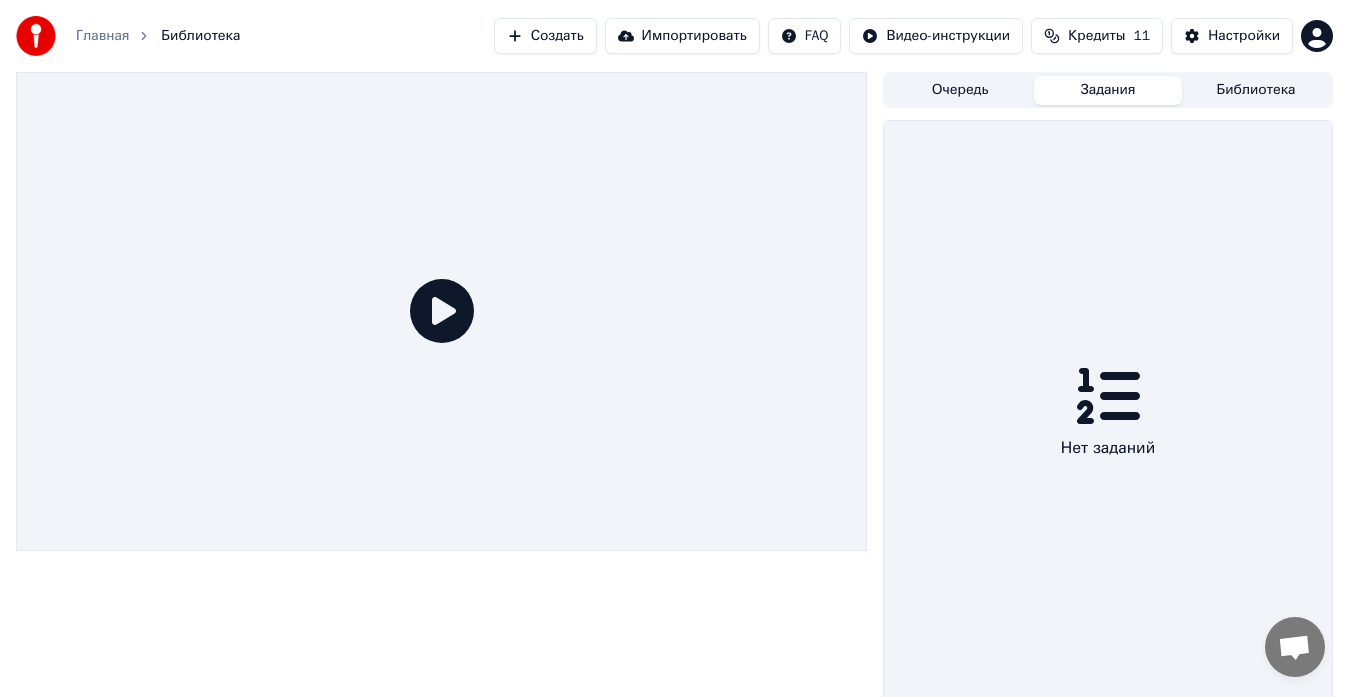 click on "Библиотека" at bounding box center (1256, 90) 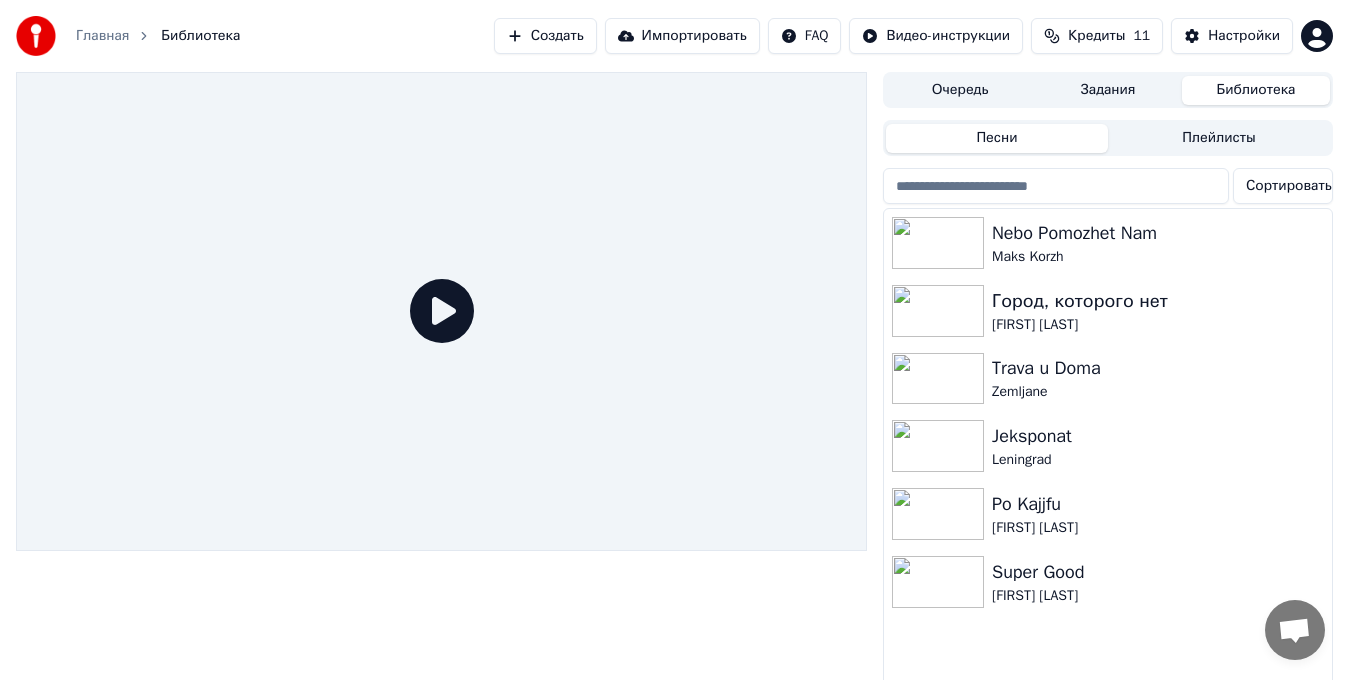 click on "11" at bounding box center [1141, 36] 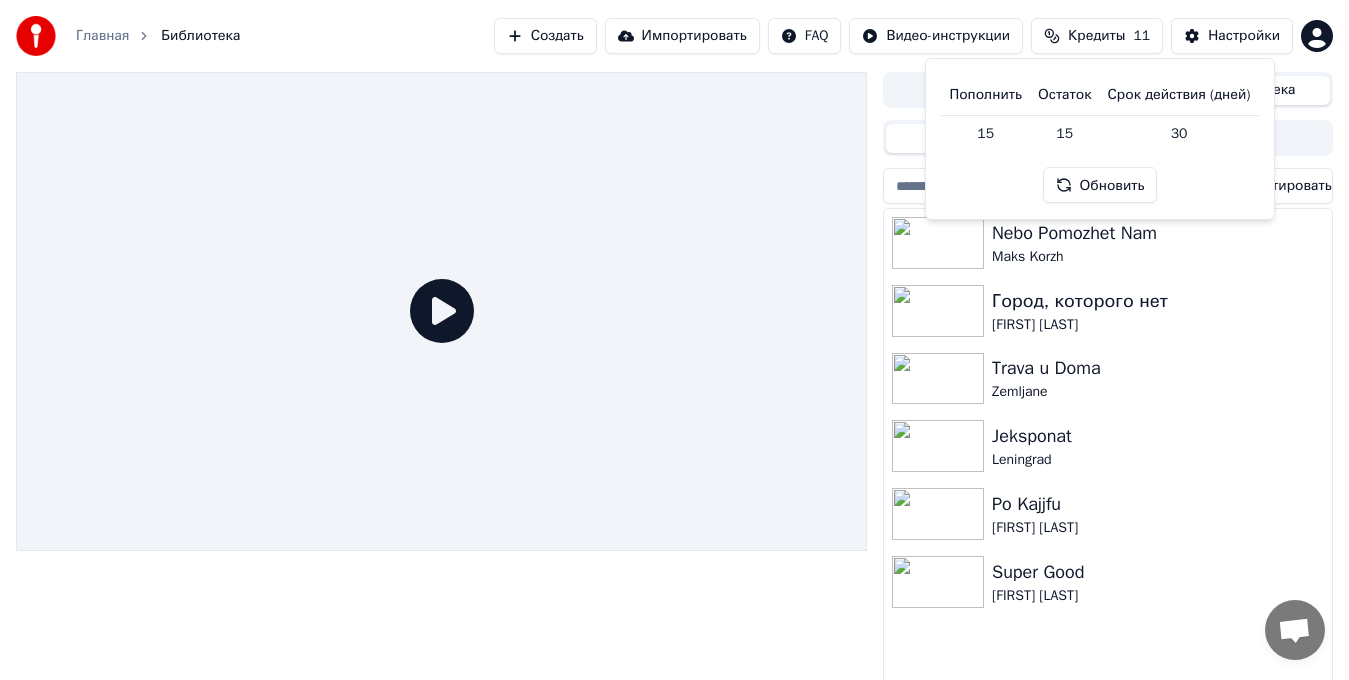 click on "15" at bounding box center [1065, 133] 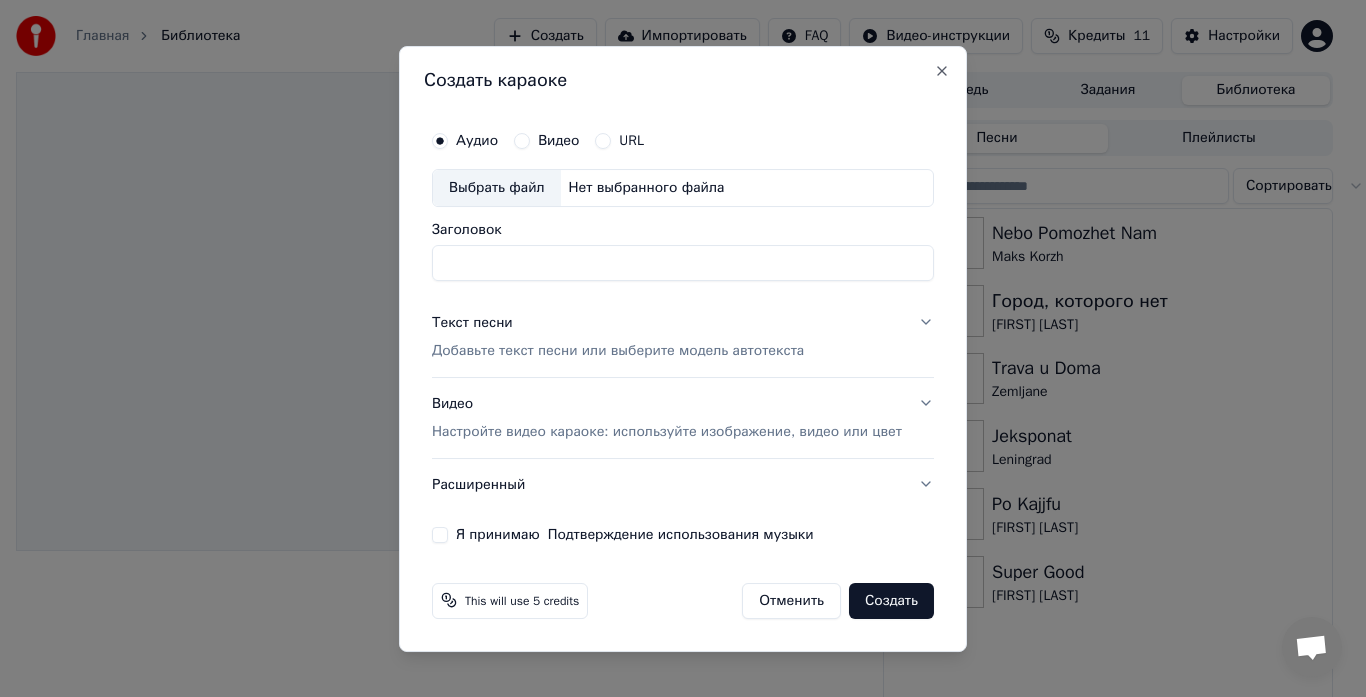 click on "Нет выбранного файла" at bounding box center [647, 188] 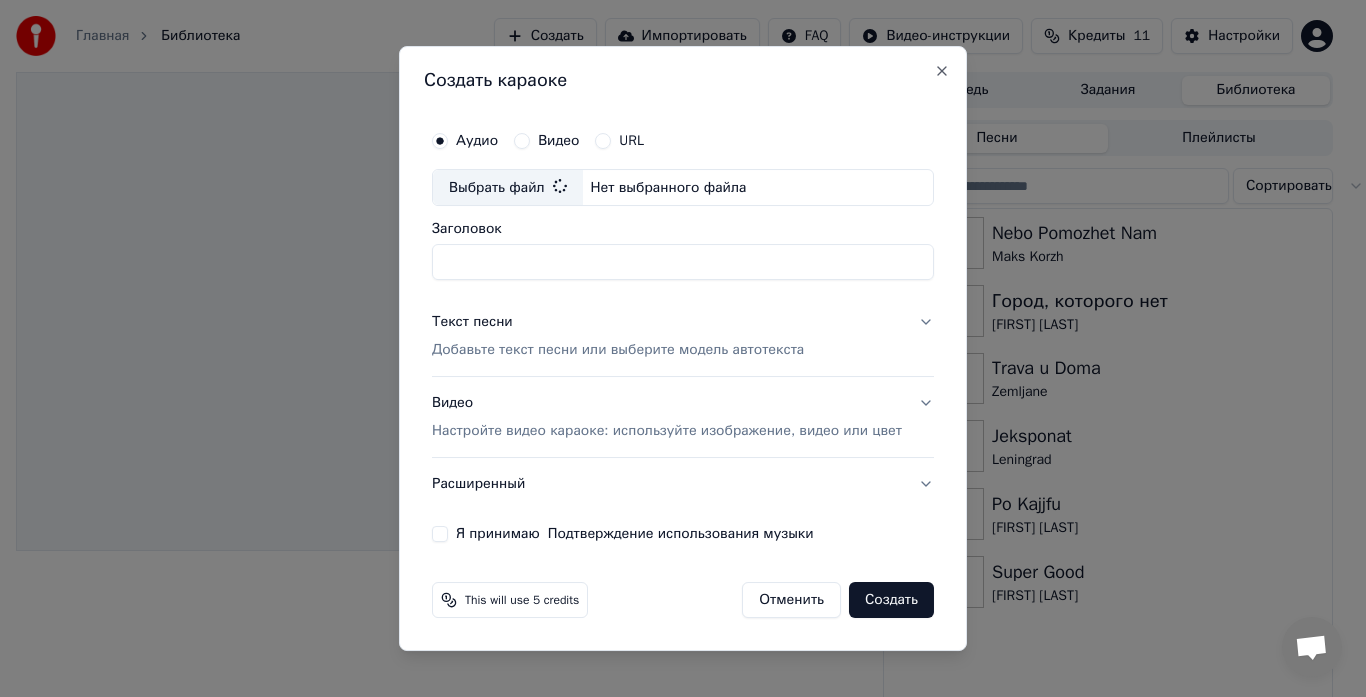 type on "**********" 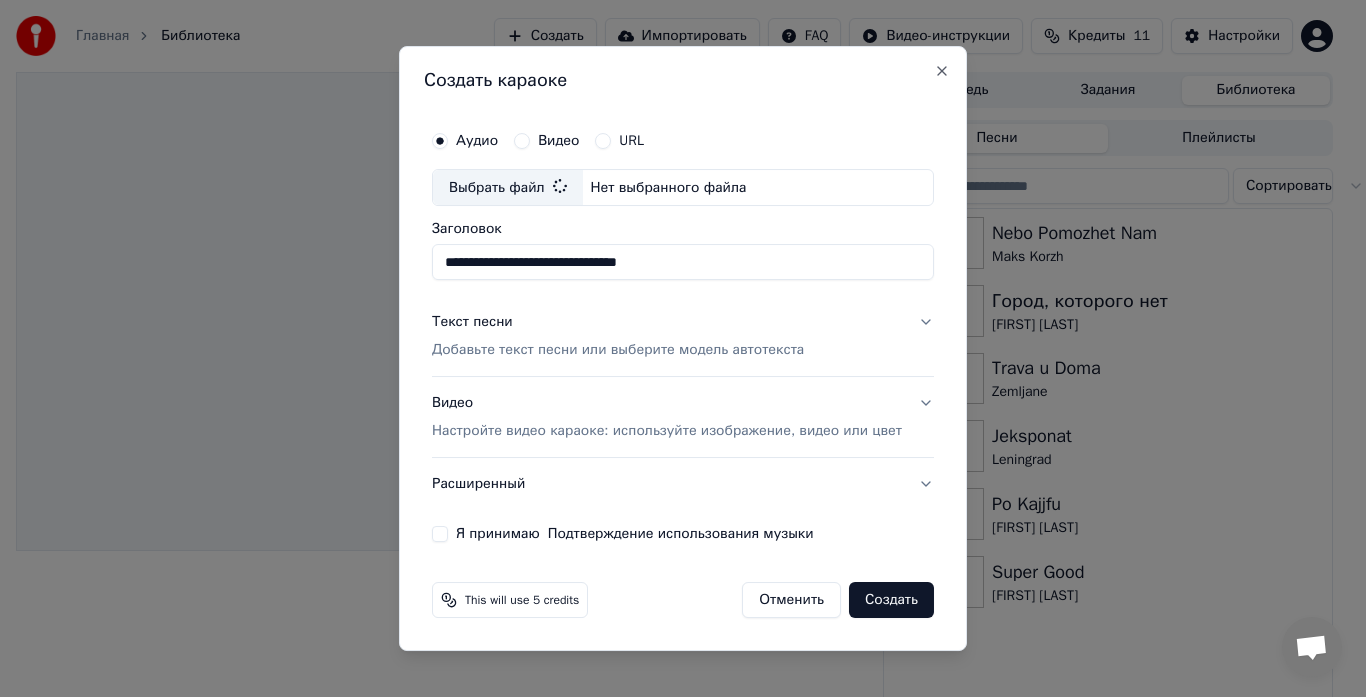 click on "Текст песни Добавьте текст песни или выберите модель автотекста" at bounding box center (618, 337) 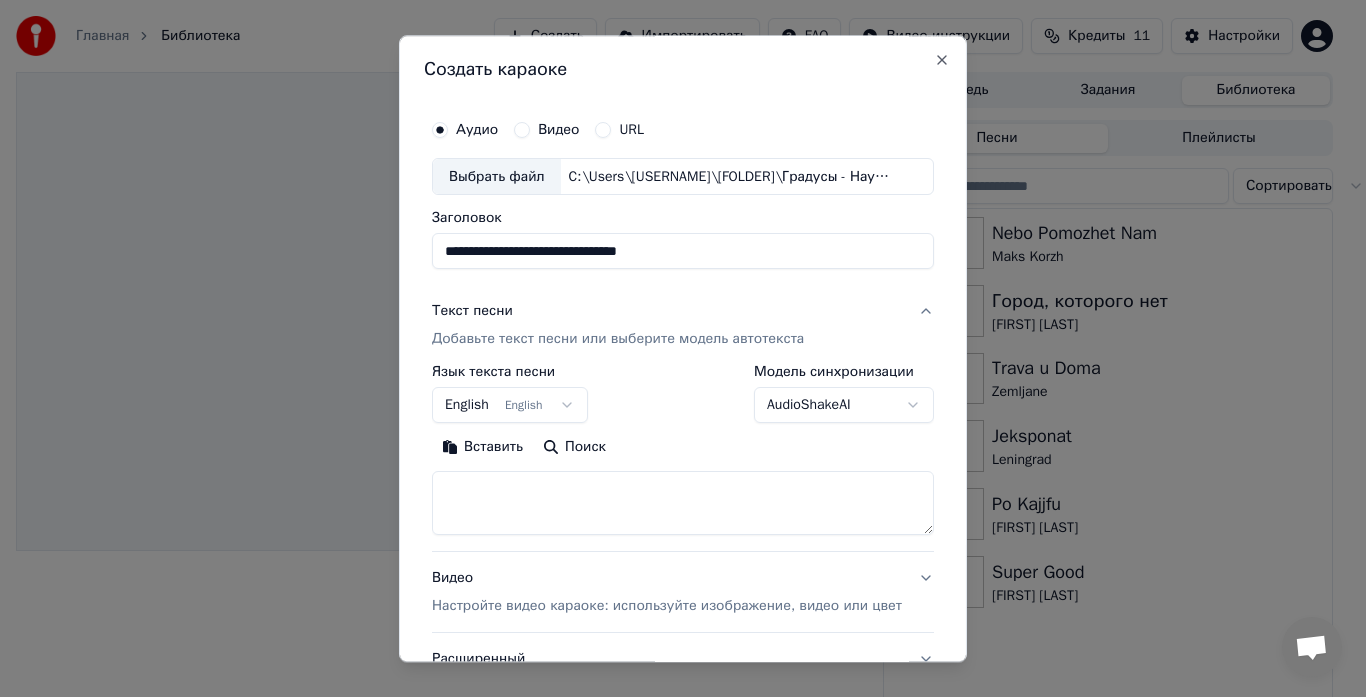 click on "English English" at bounding box center [510, 406] 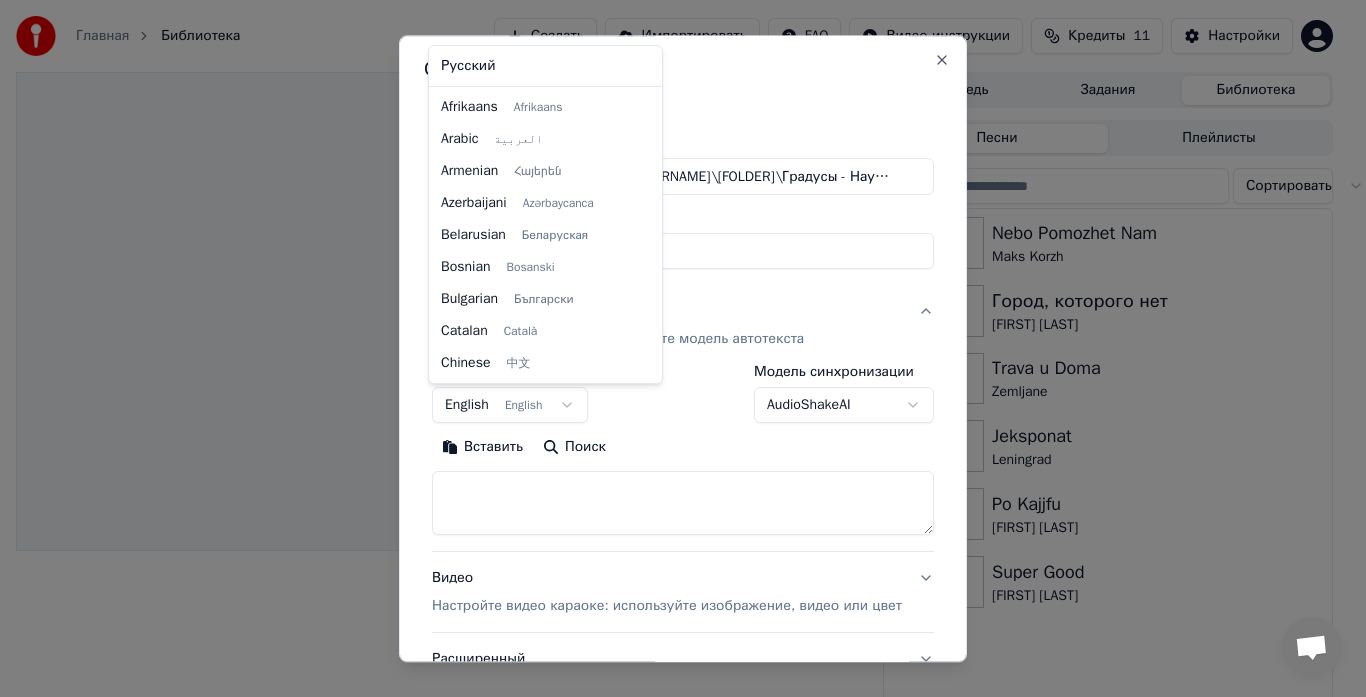 scroll, scrollTop: 160, scrollLeft: 0, axis: vertical 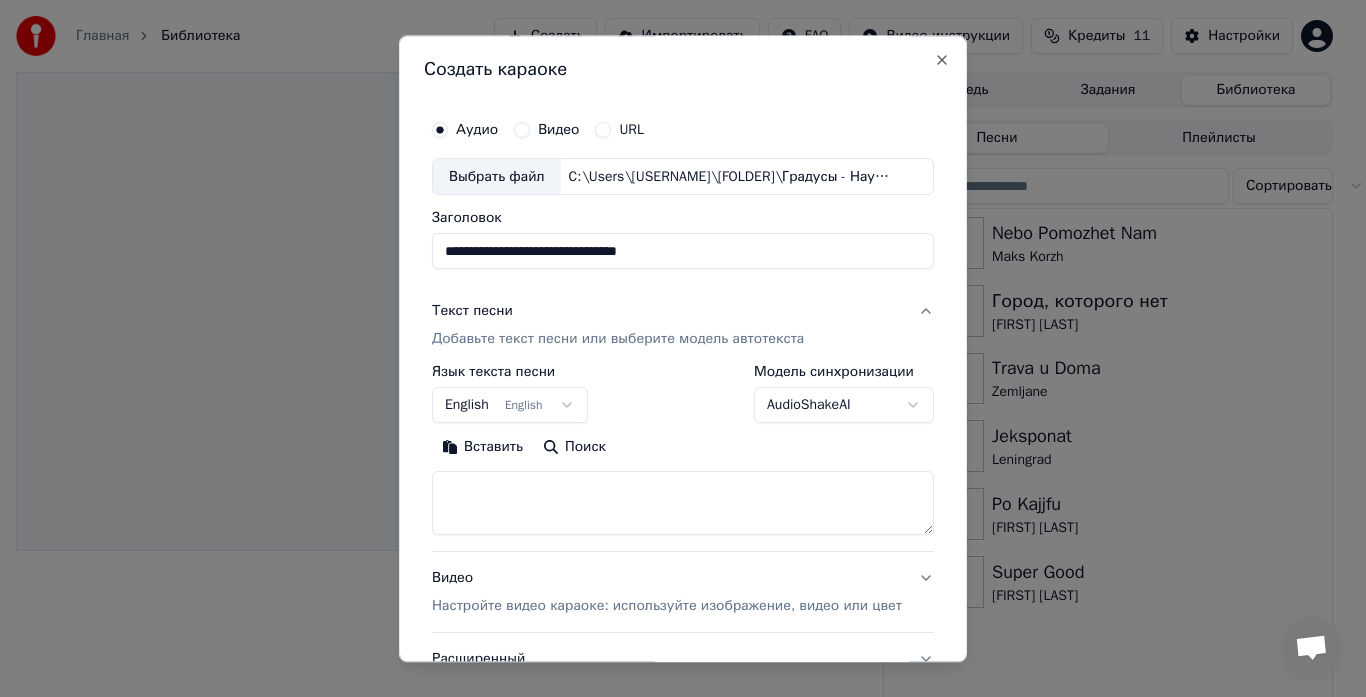 click on "**********" at bounding box center (674, 348) 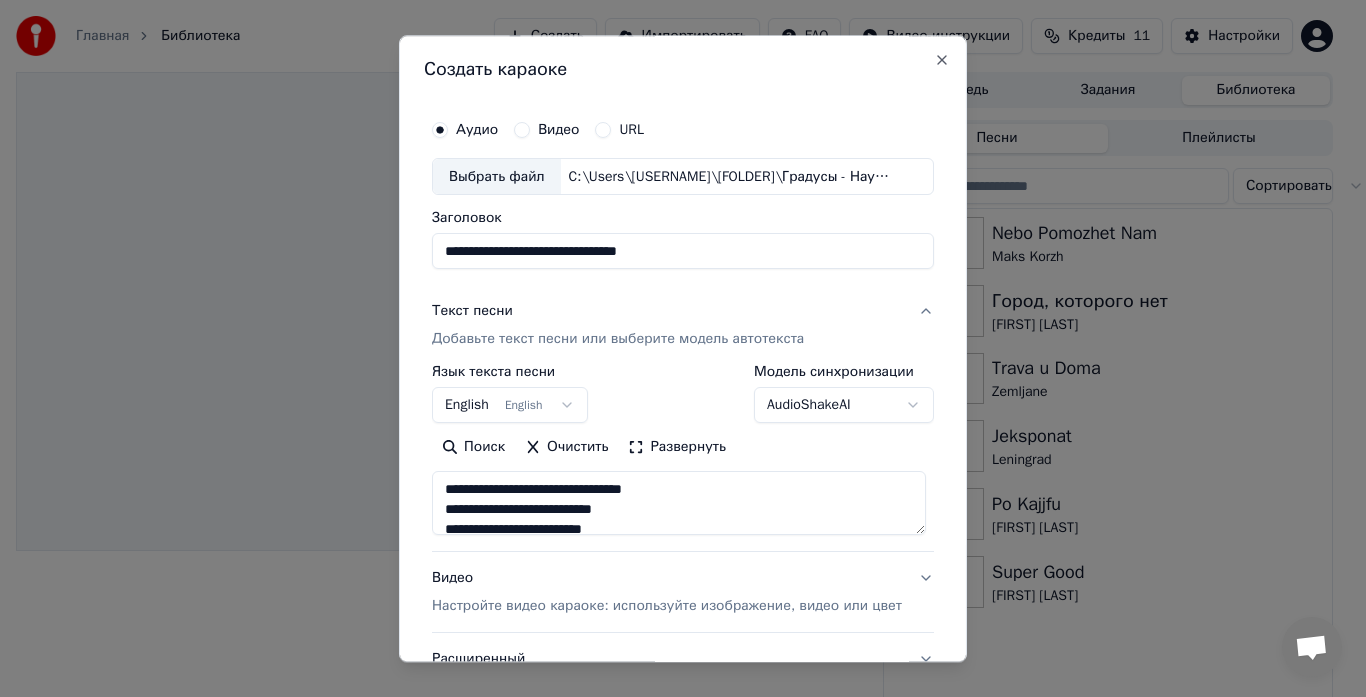 click on "**********" at bounding box center (674, 348) 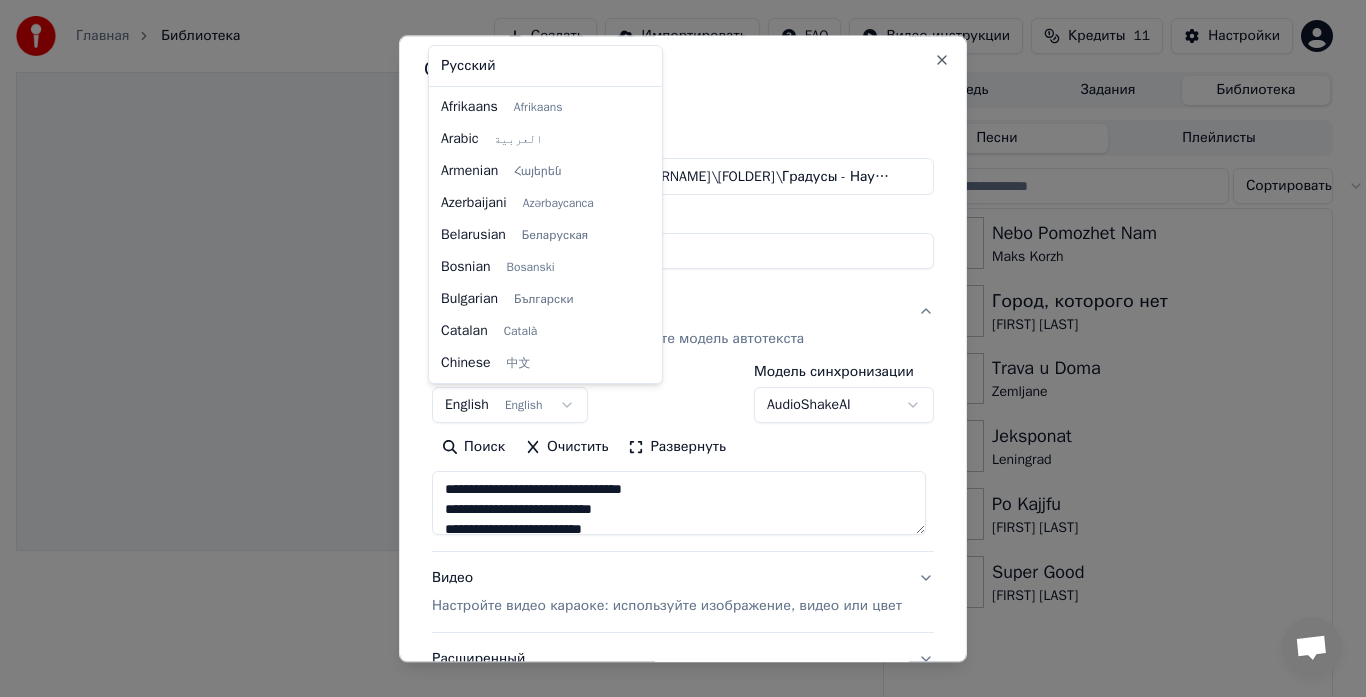 scroll, scrollTop: 160, scrollLeft: 0, axis: vertical 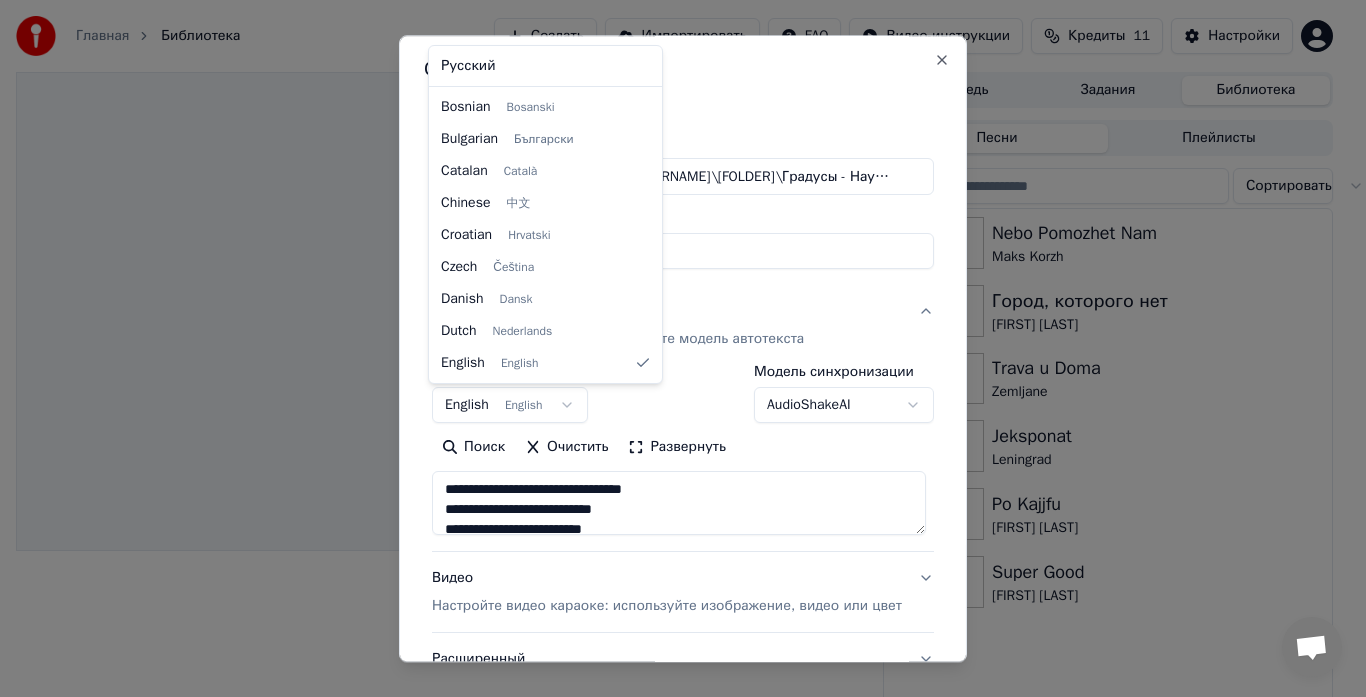 type on "**********" 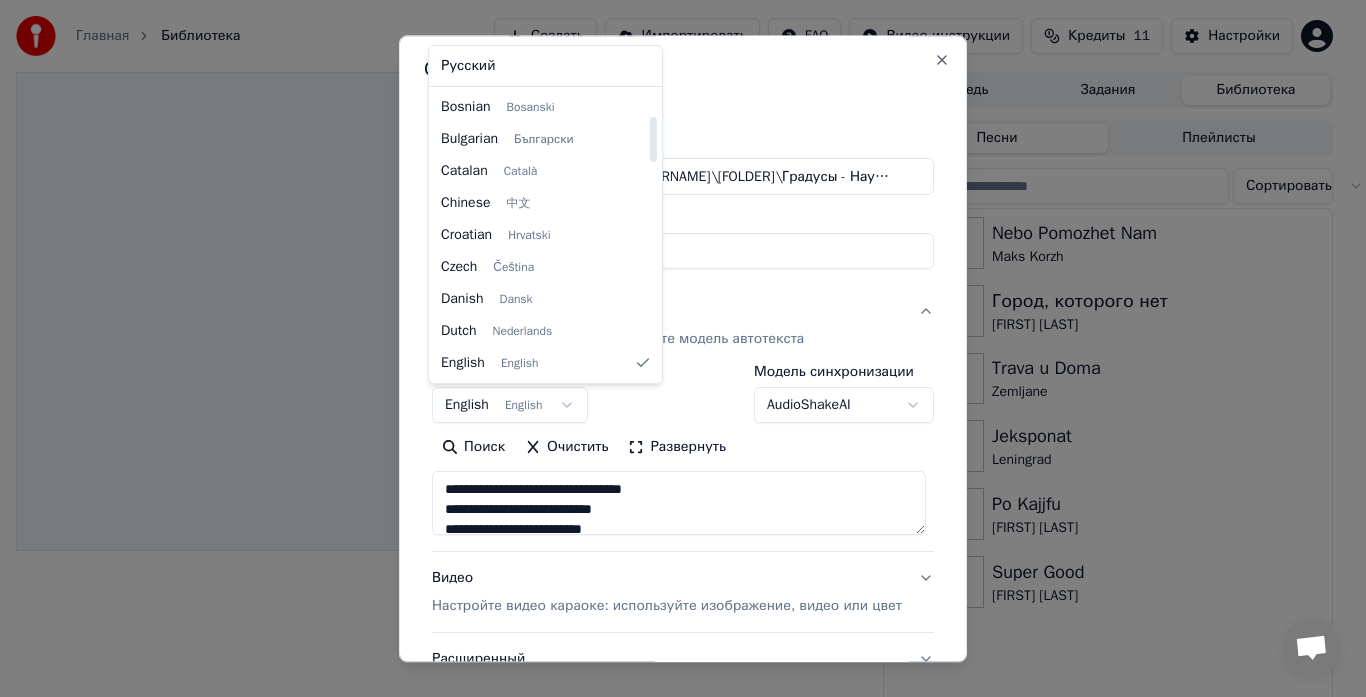 select on "**" 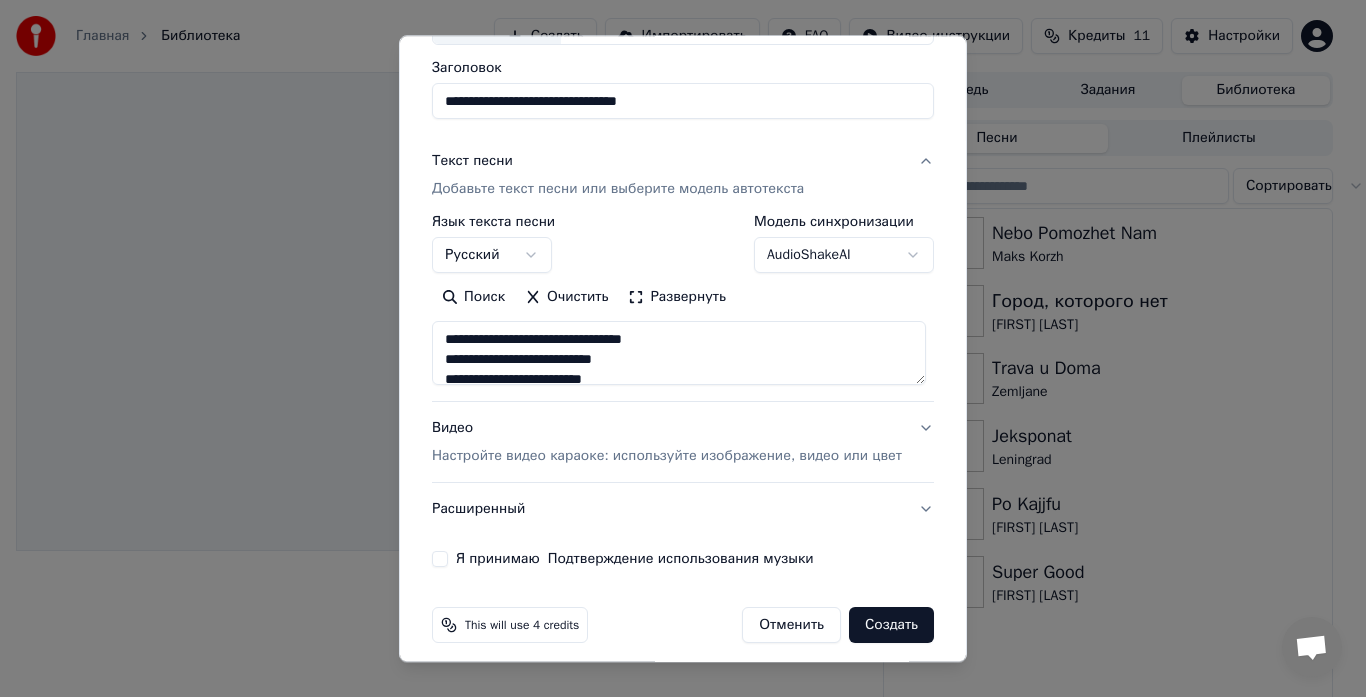 scroll, scrollTop: 164, scrollLeft: 0, axis: vertical 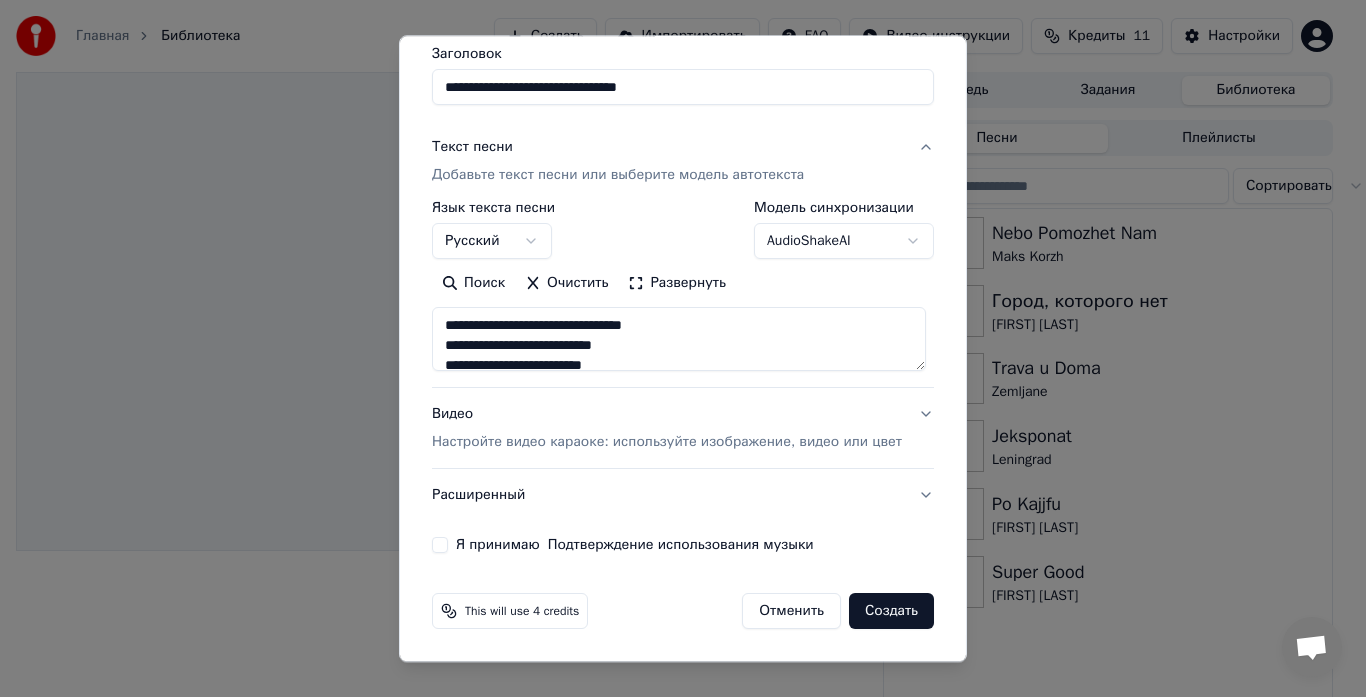 click on "Настройте видео караоке: используйте изображение, видео или цвет" at bounding box center [667, 443] 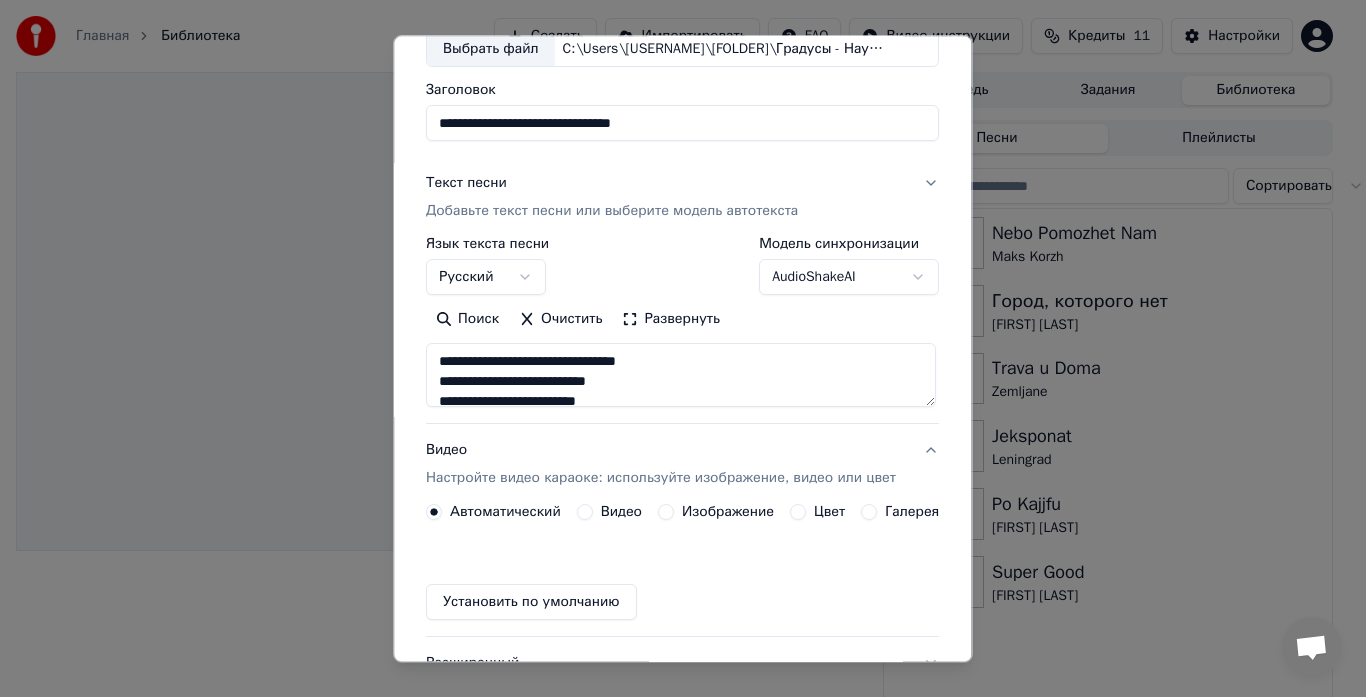 scroll, scrollTop: 111, scrollLeft: 0, axis: vertical 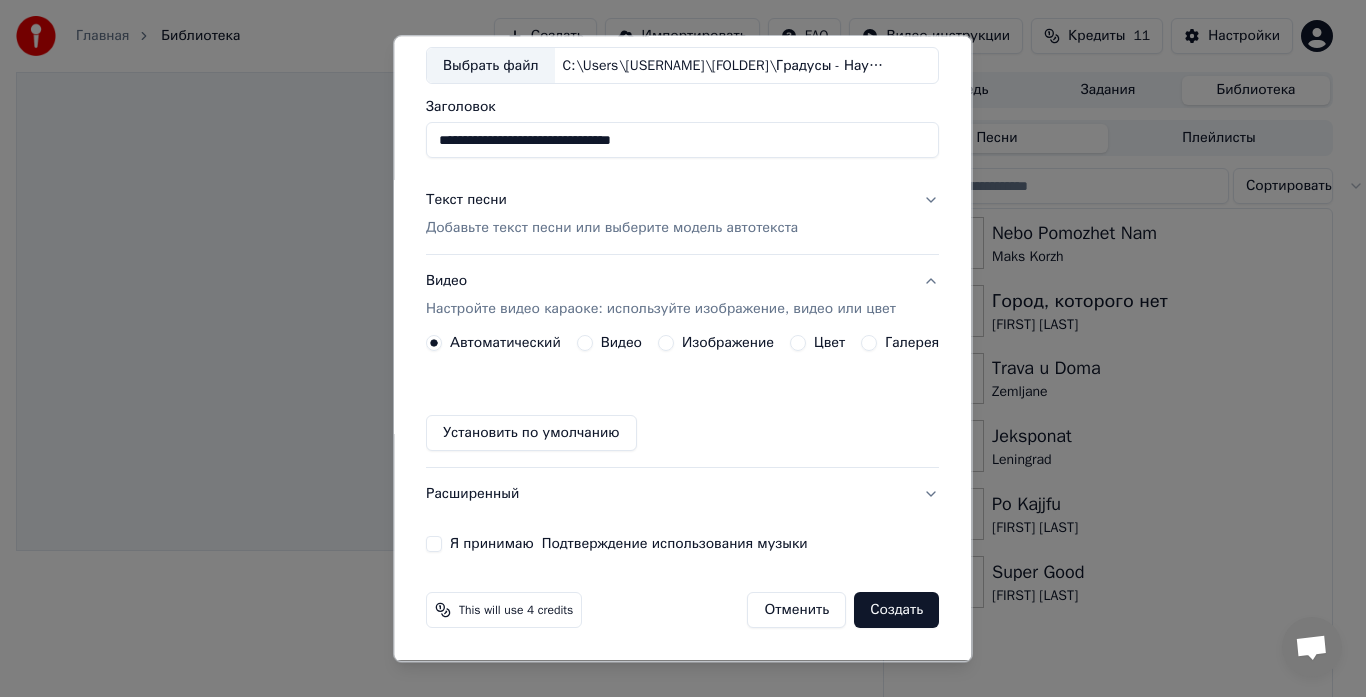 click on "Автоматический Видео Изображение Цвет Галерея Установить по умолчанию" at bounding box center (682, 394) 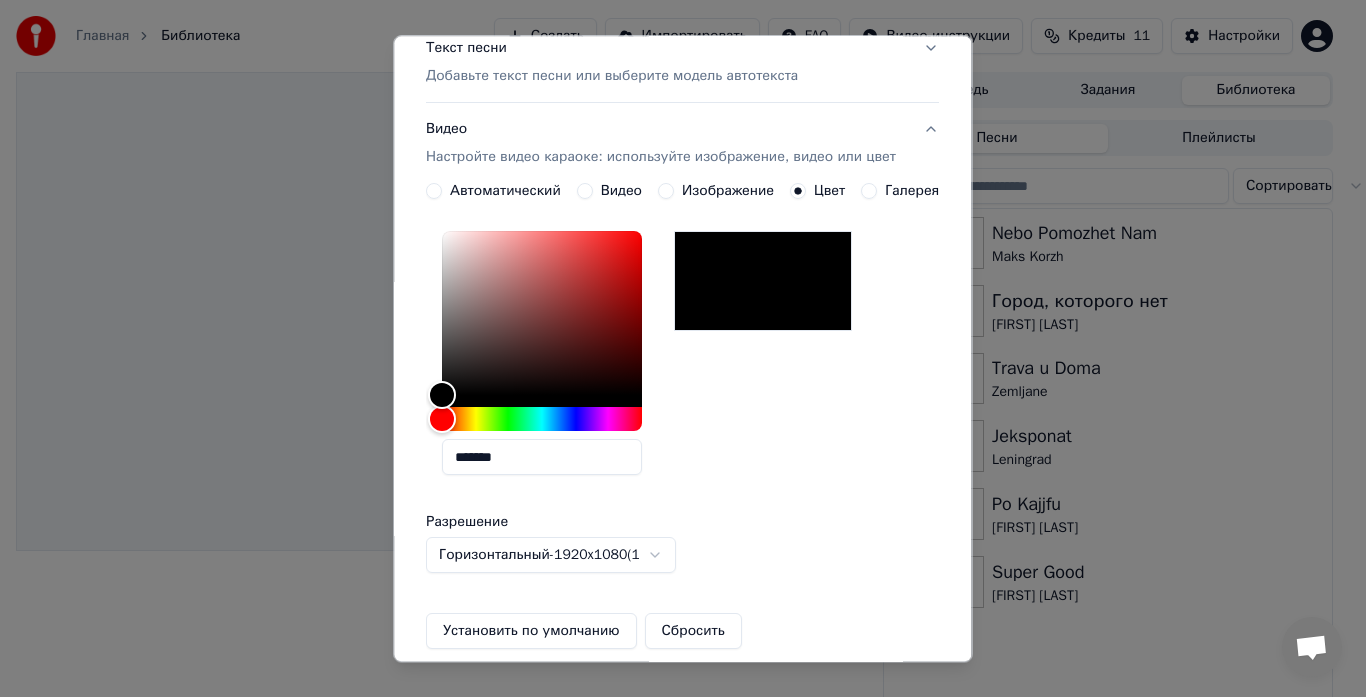 scroll, scrollTop: 460, scrollLeft: 0, axis: vertical 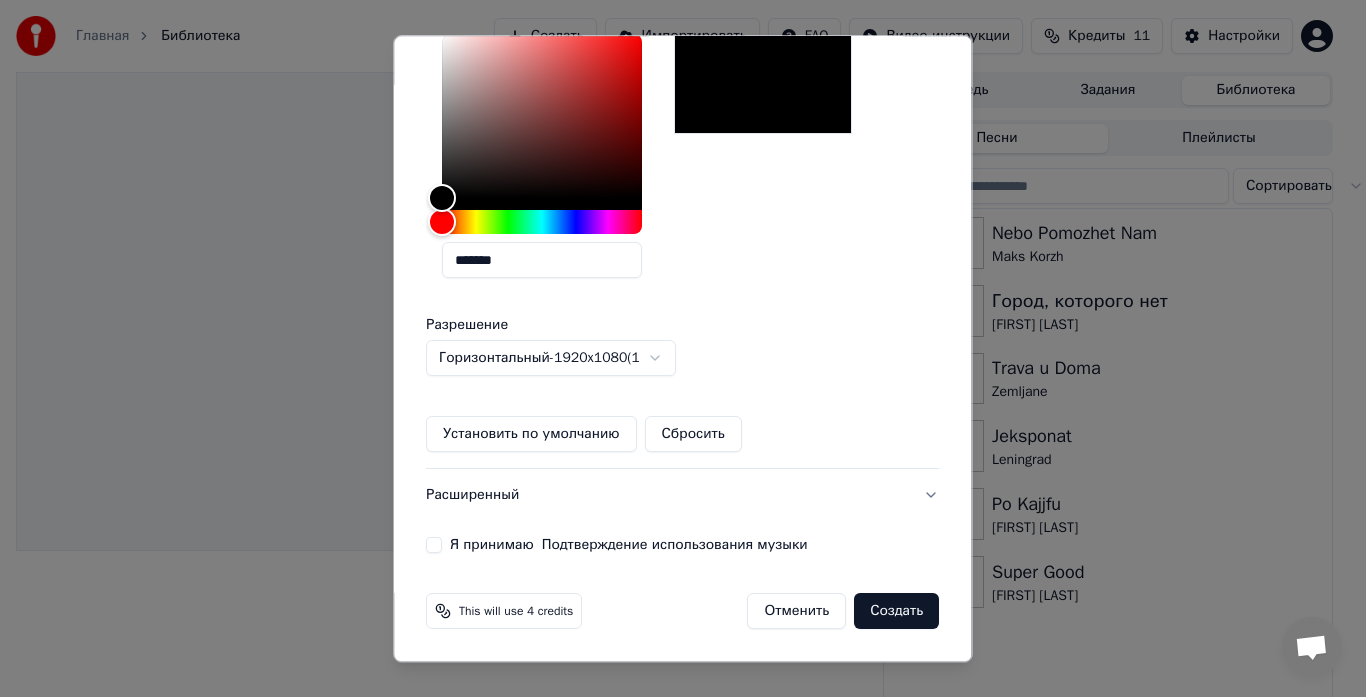 click on "Я принимаю   Подтверждение использования музыки" at bounding box center [434, 546] 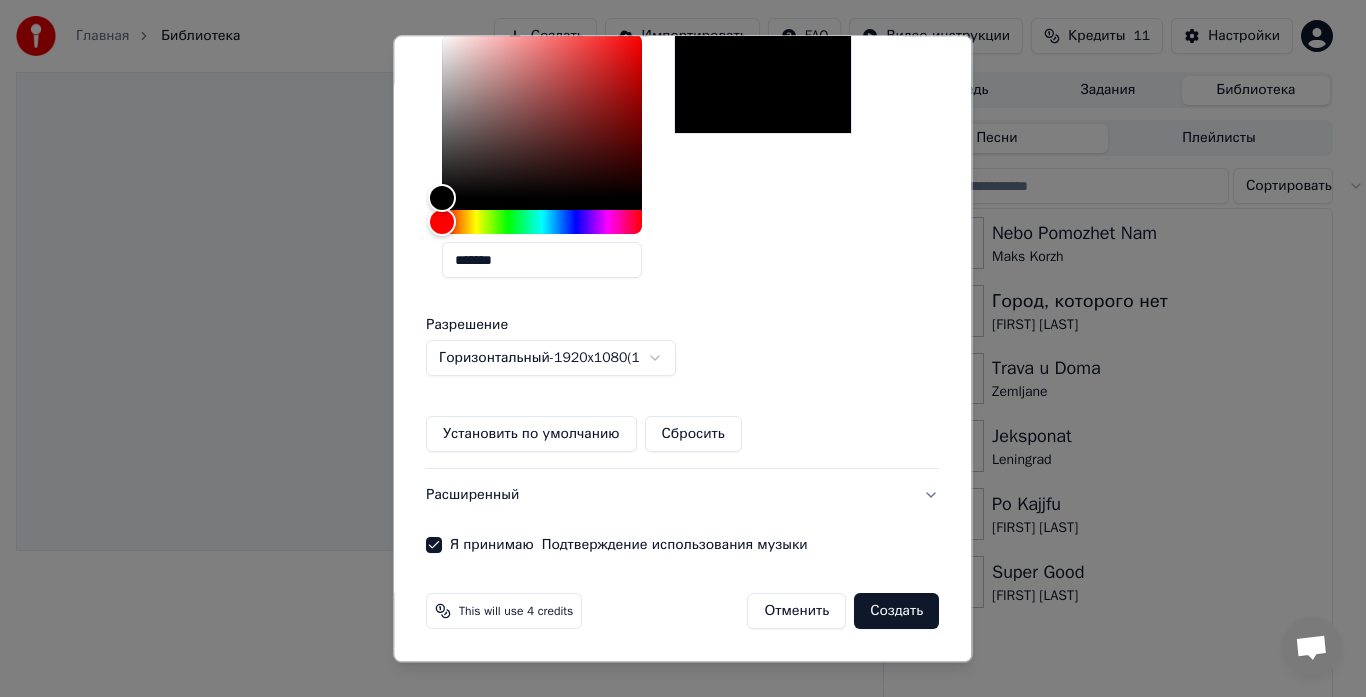 click on "Создать" at bounding box center (897, 612) 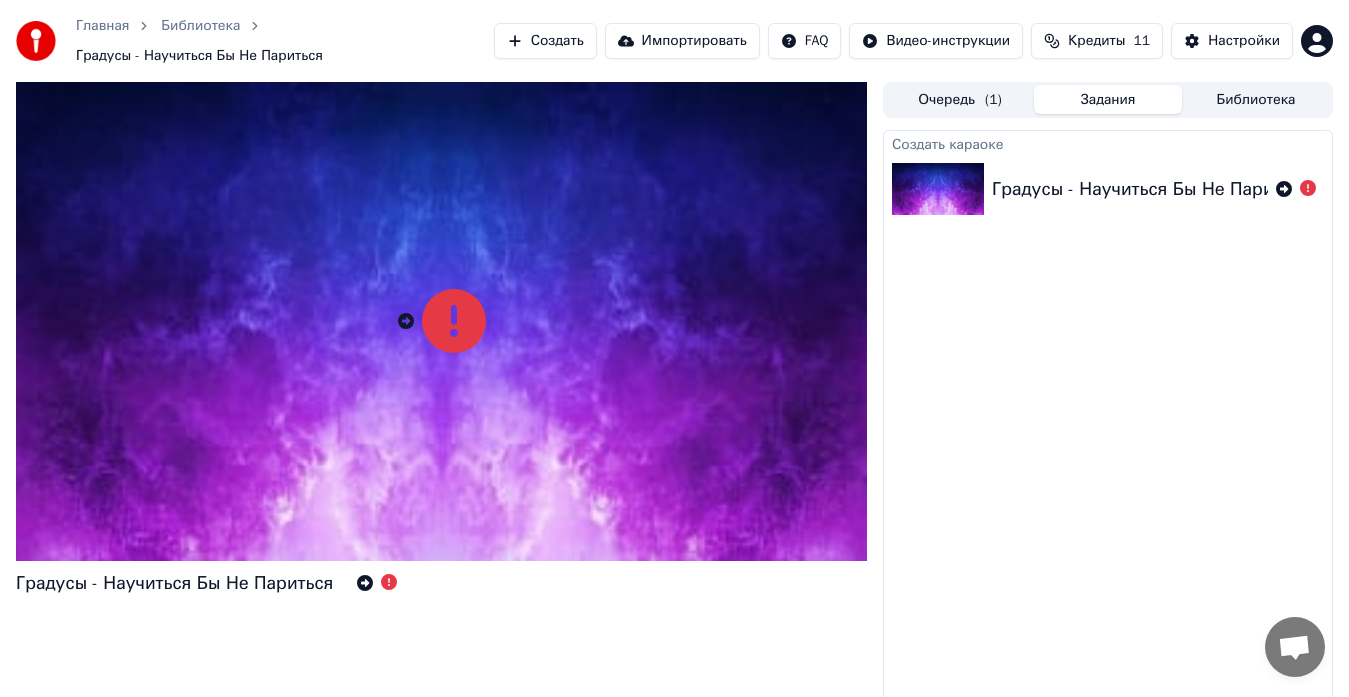 click on "Создать" at bounding box center [545, 41] 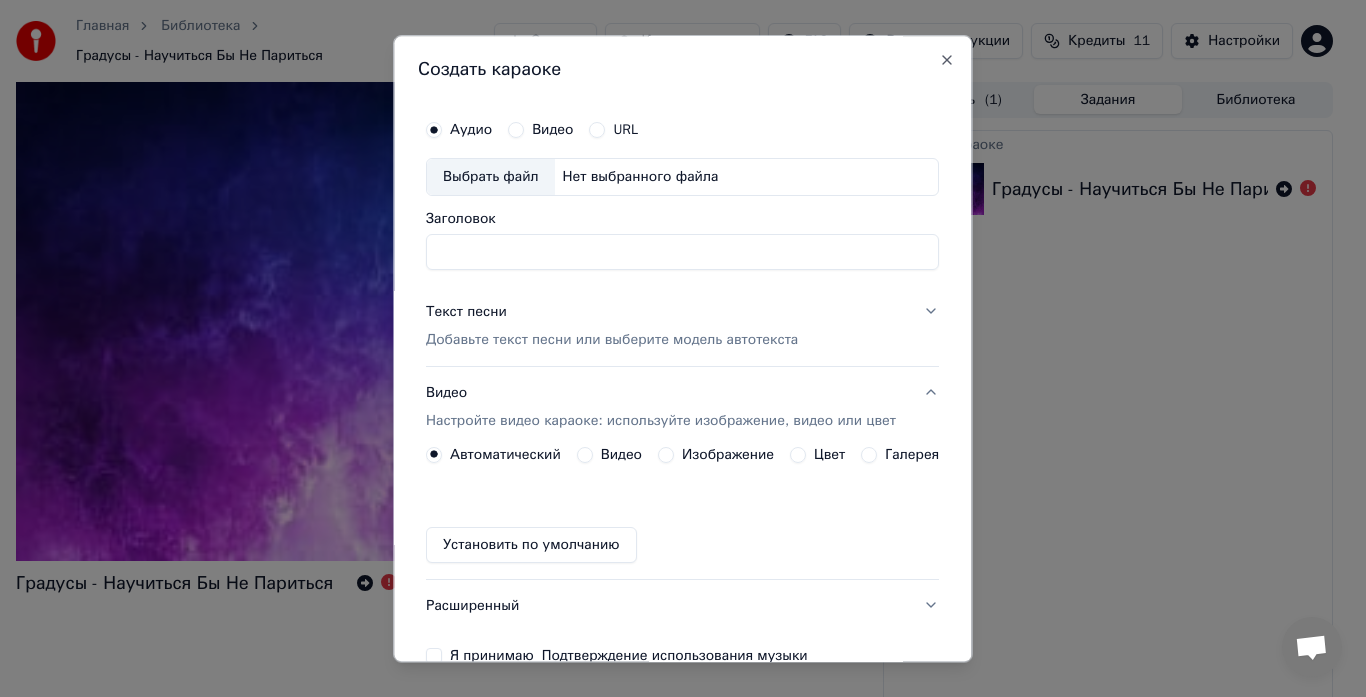 click on "Нет выбранного файла" at bounding box center (641, 177) 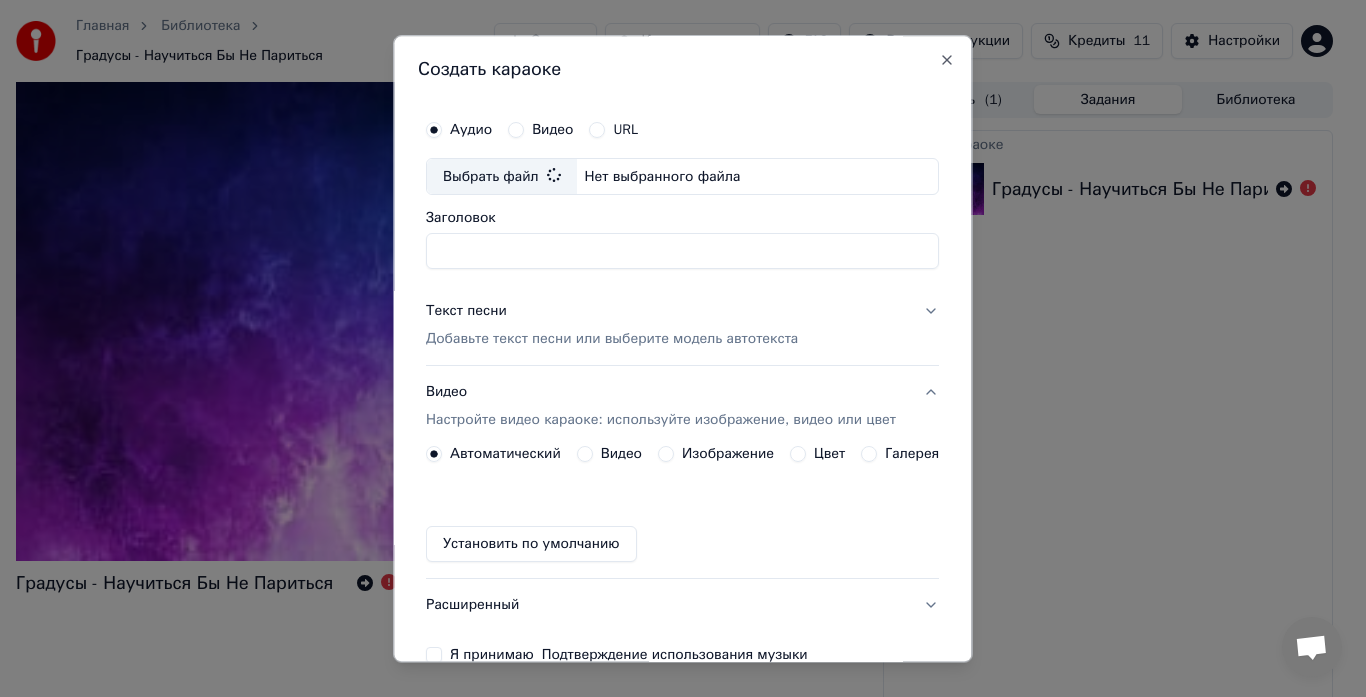 type on "**********" 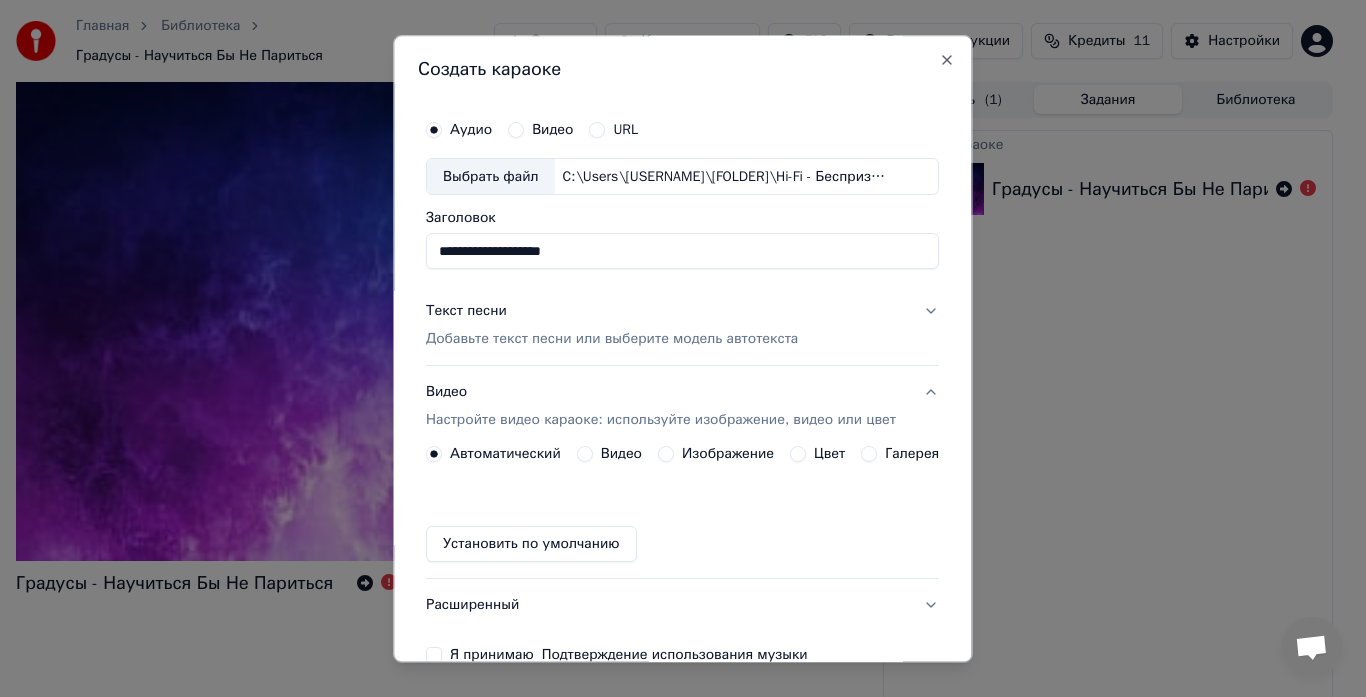 click on "Добавьте текст песни или выберите модель автотекста" at bounding box center (612, 340) 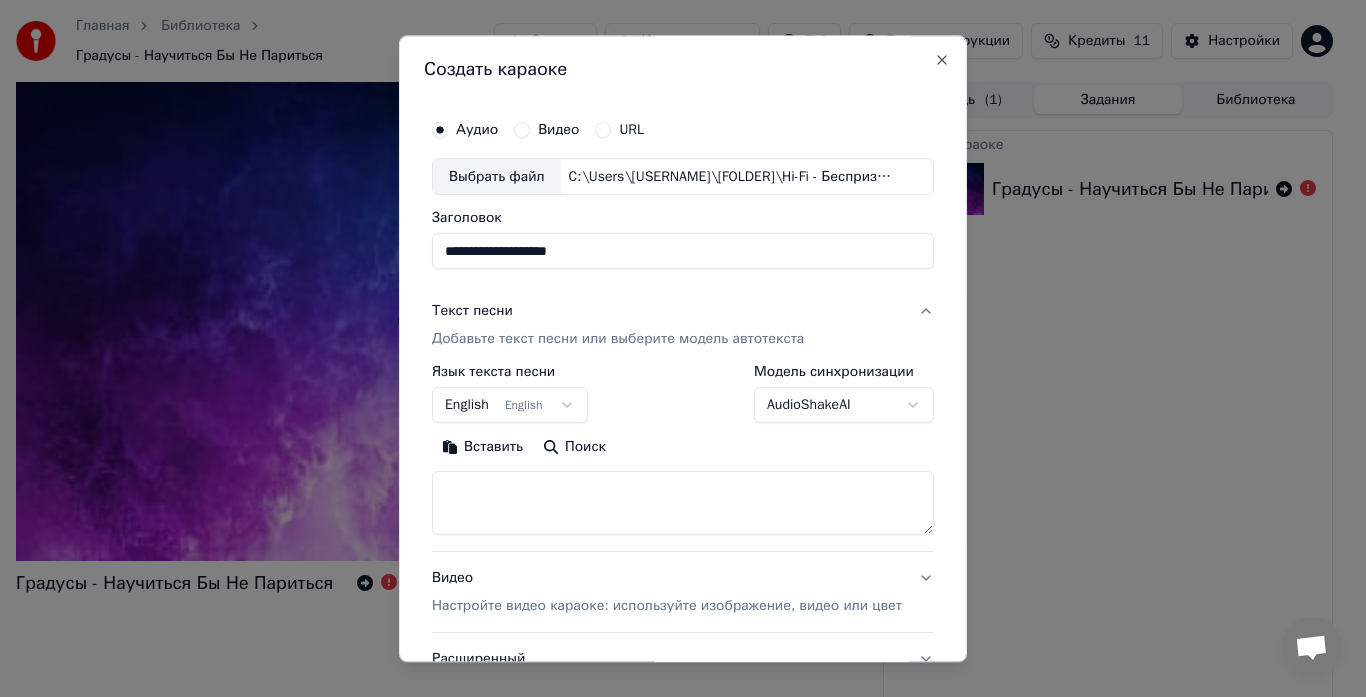 click at bounding box center [683, 504] 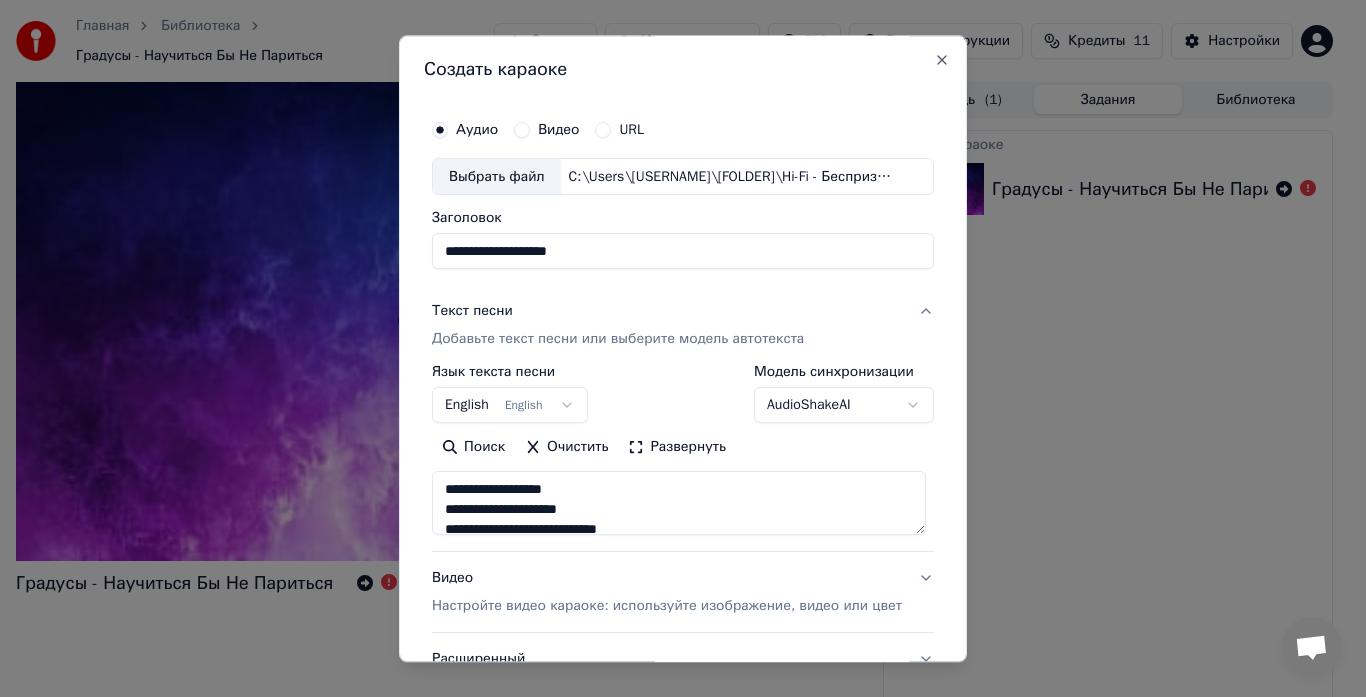 click on "English English" at bounding box center (510, 406) 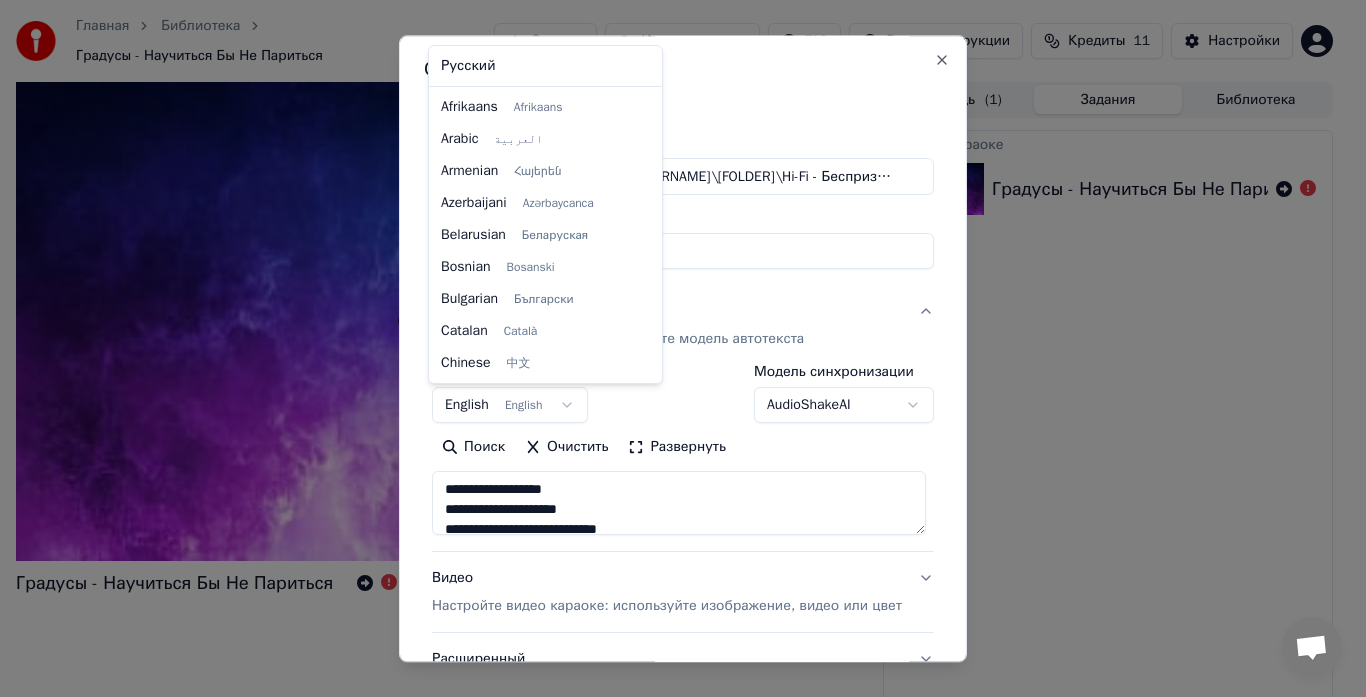 scroll, scrollTop: 160, scrollLeft: 0, axis: vertical 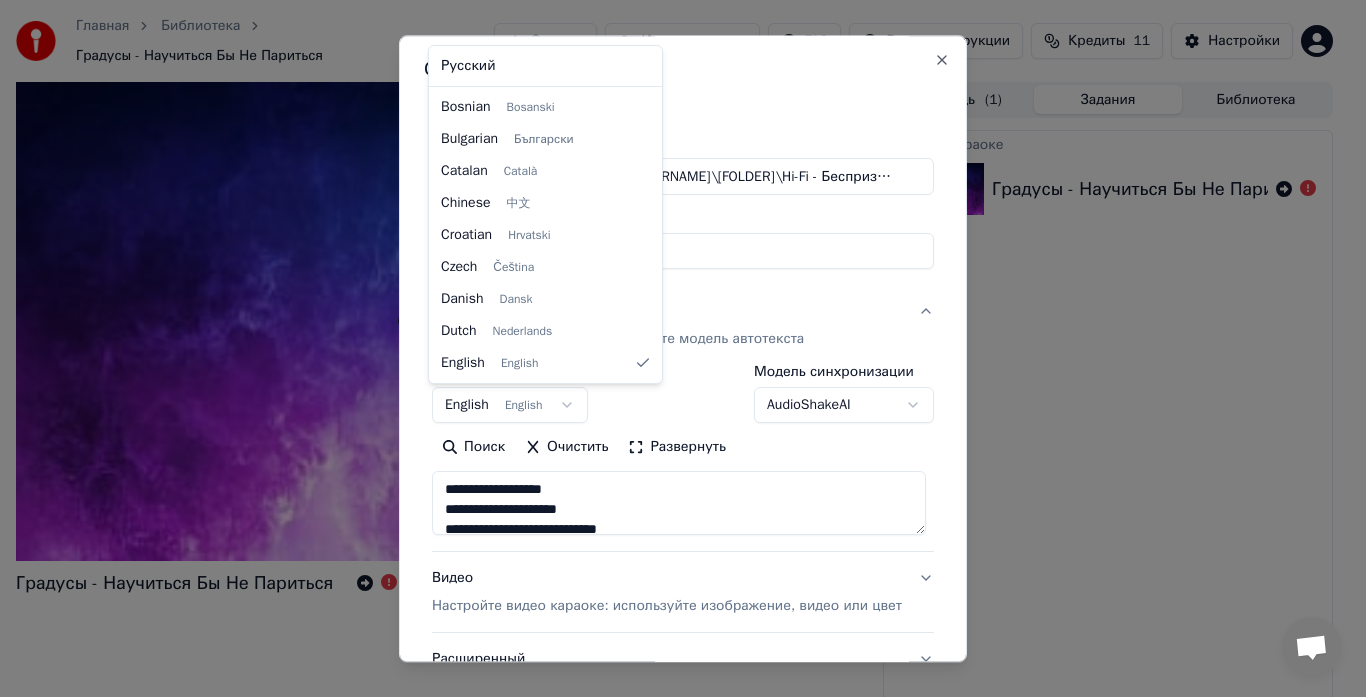 select on "**" 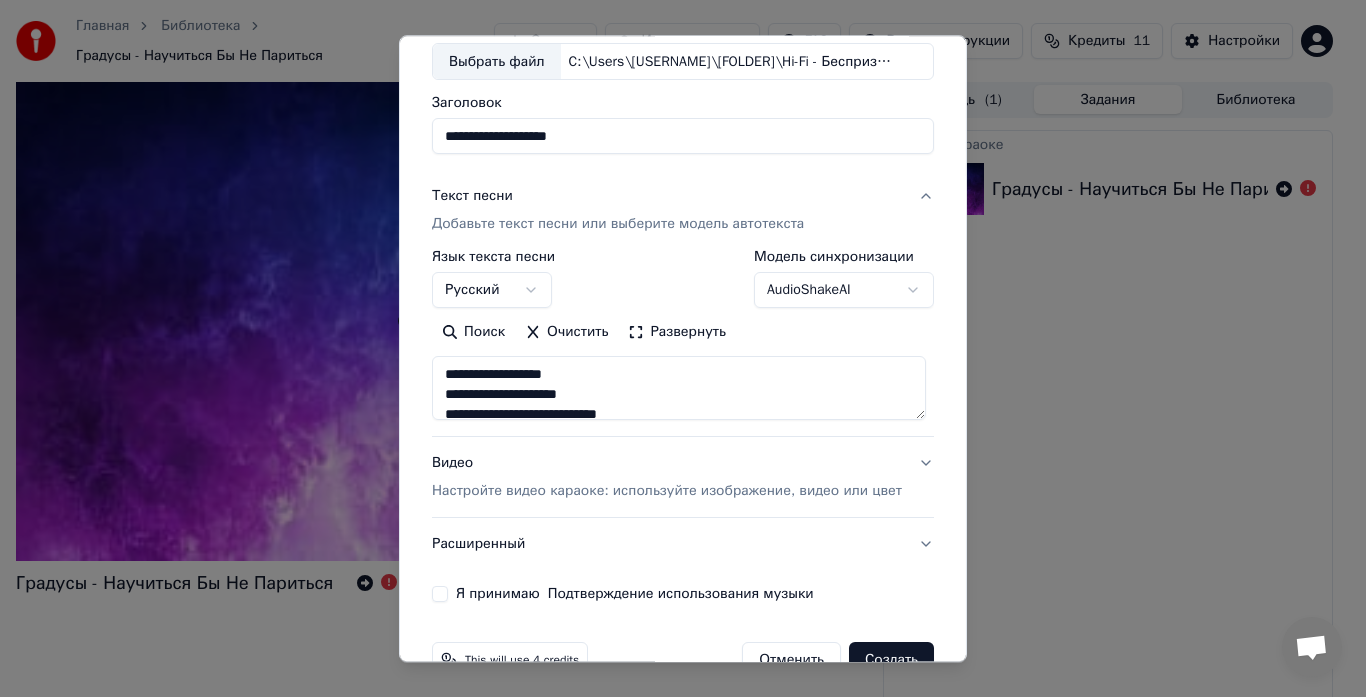 scroll, scrollTop: 164, scrollLeft: 0, axis: vertical 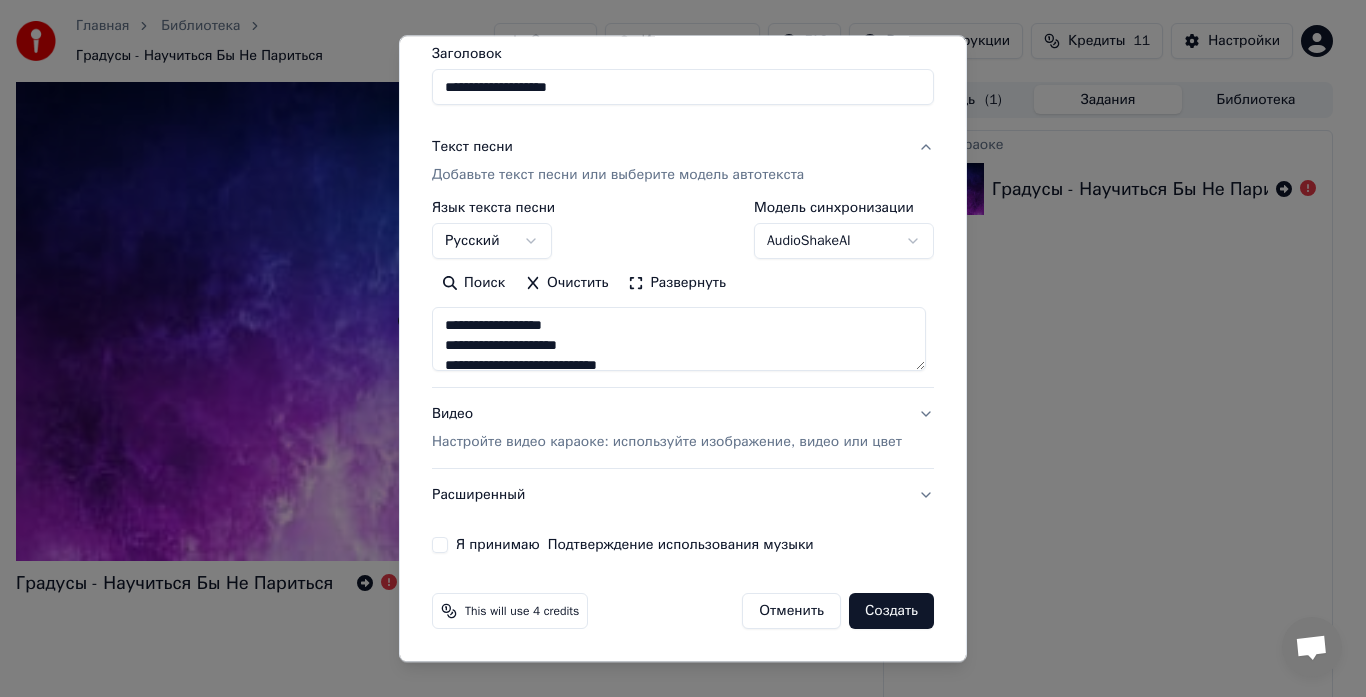 click on "Видео Настройте видео караоке: используйте изображение, видео или цвет" at bounding box center (683, 429) 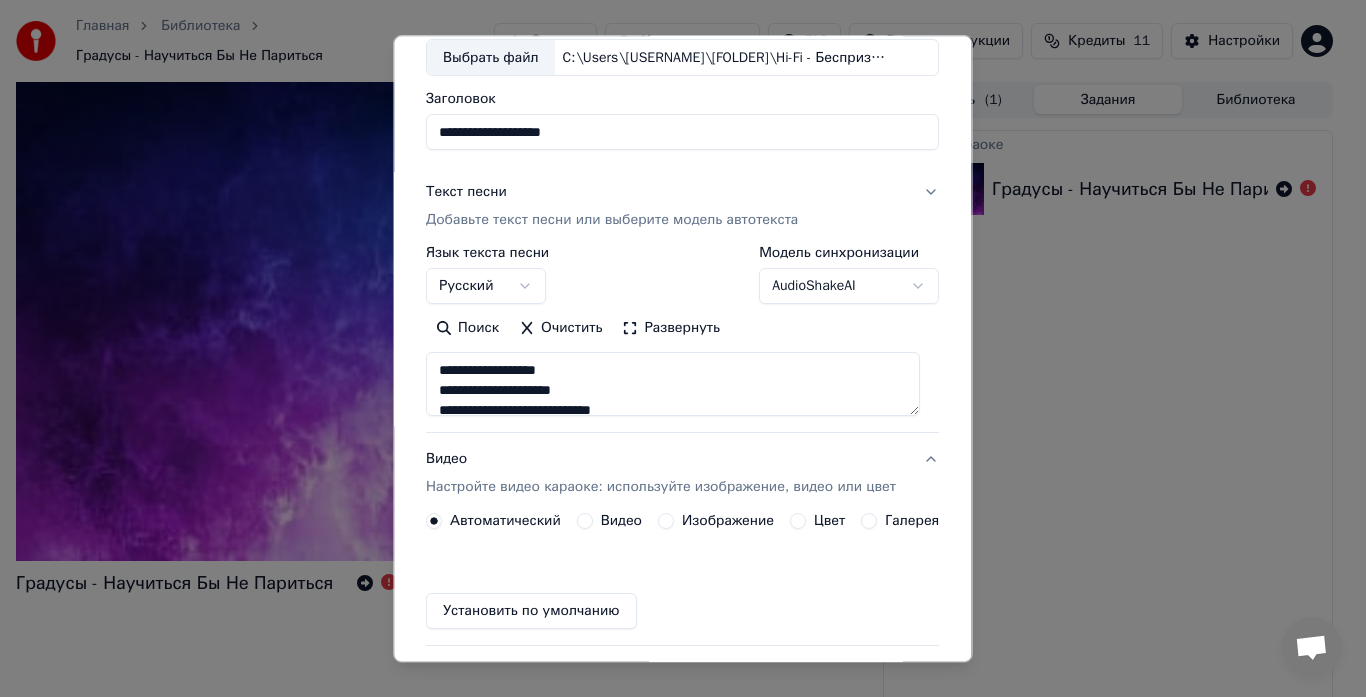 scroll, scrollTop: 111, scrollLeft: 0, axis: vertical 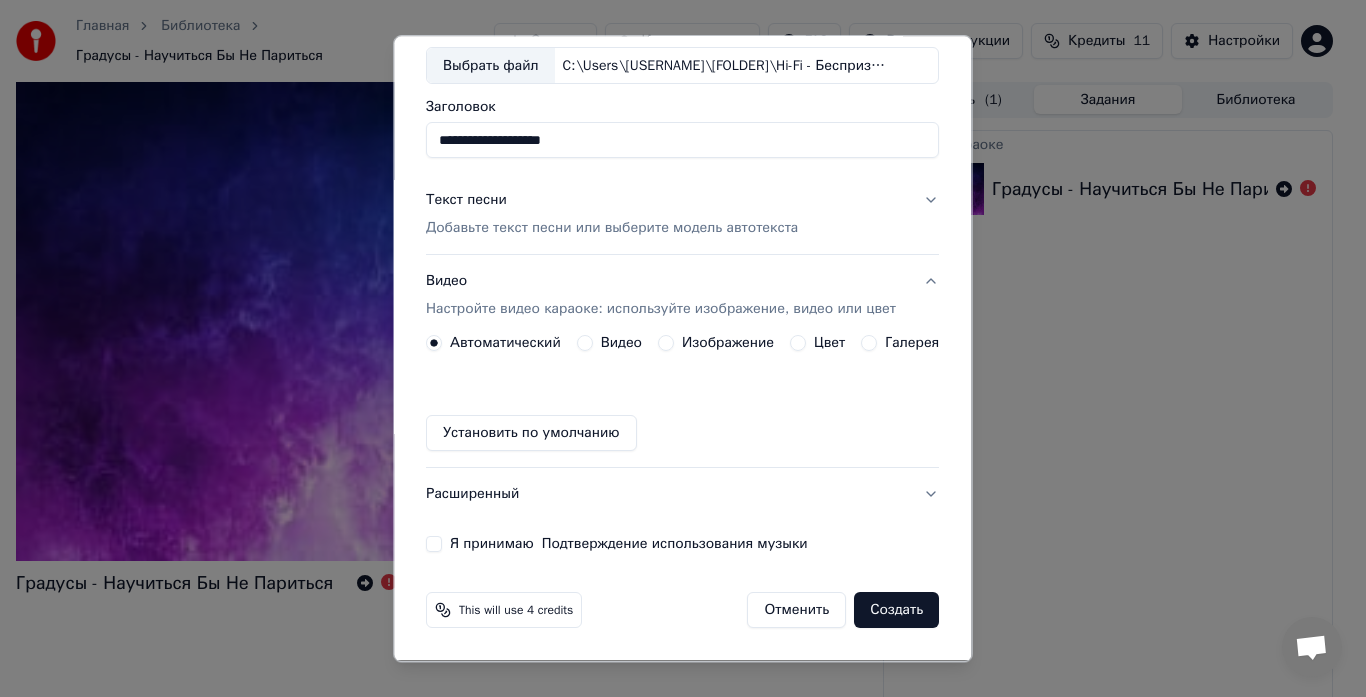 click on "Цвет" at bounding box center (830, 344) 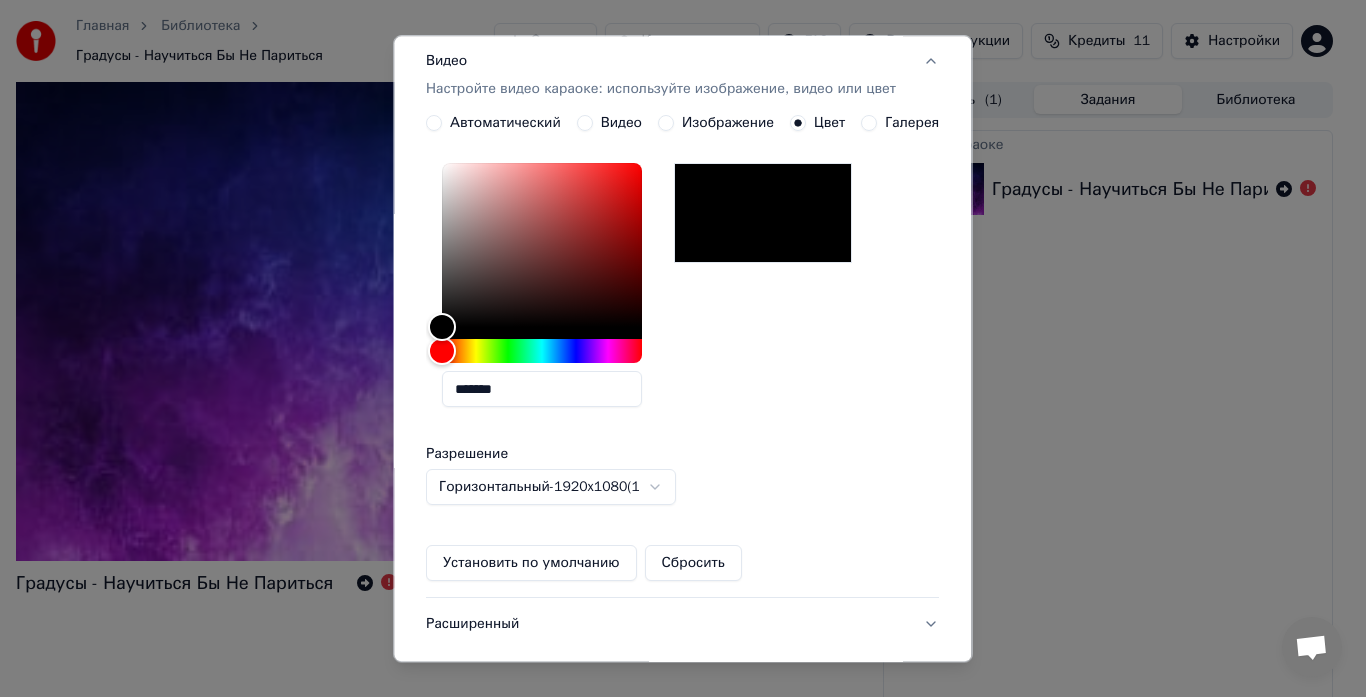 scroll, scrollTop: 460, scrollLeft: 0, axis: vertical 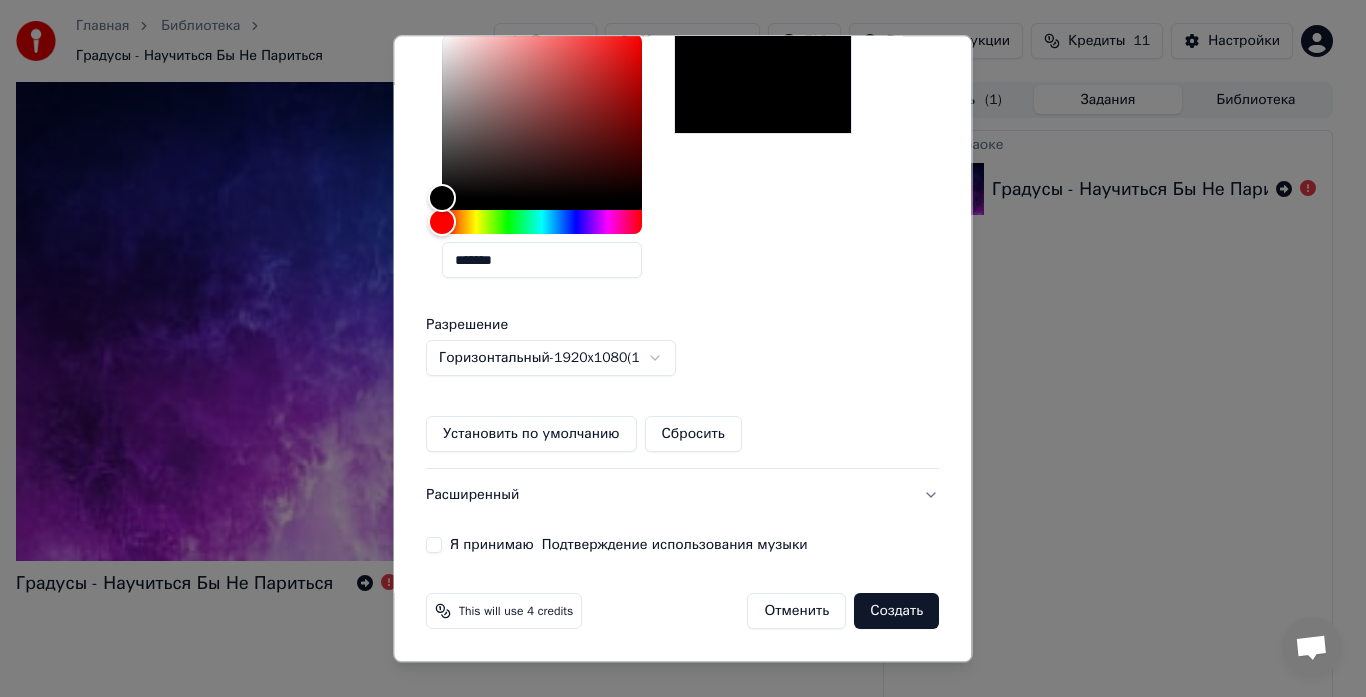 click on "Я принимаю   Подтверждение использования музыки" at bounding box center (434, 546) 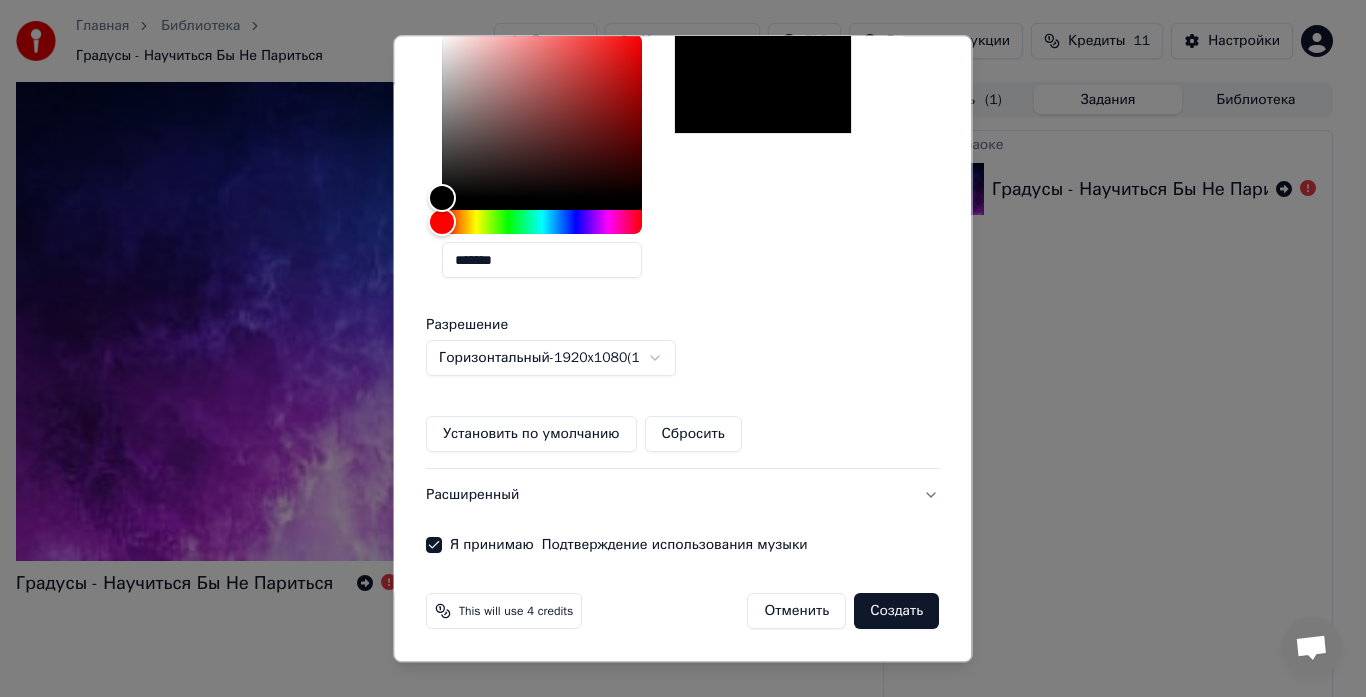click on "Создать" at bounding box center (897, 612) 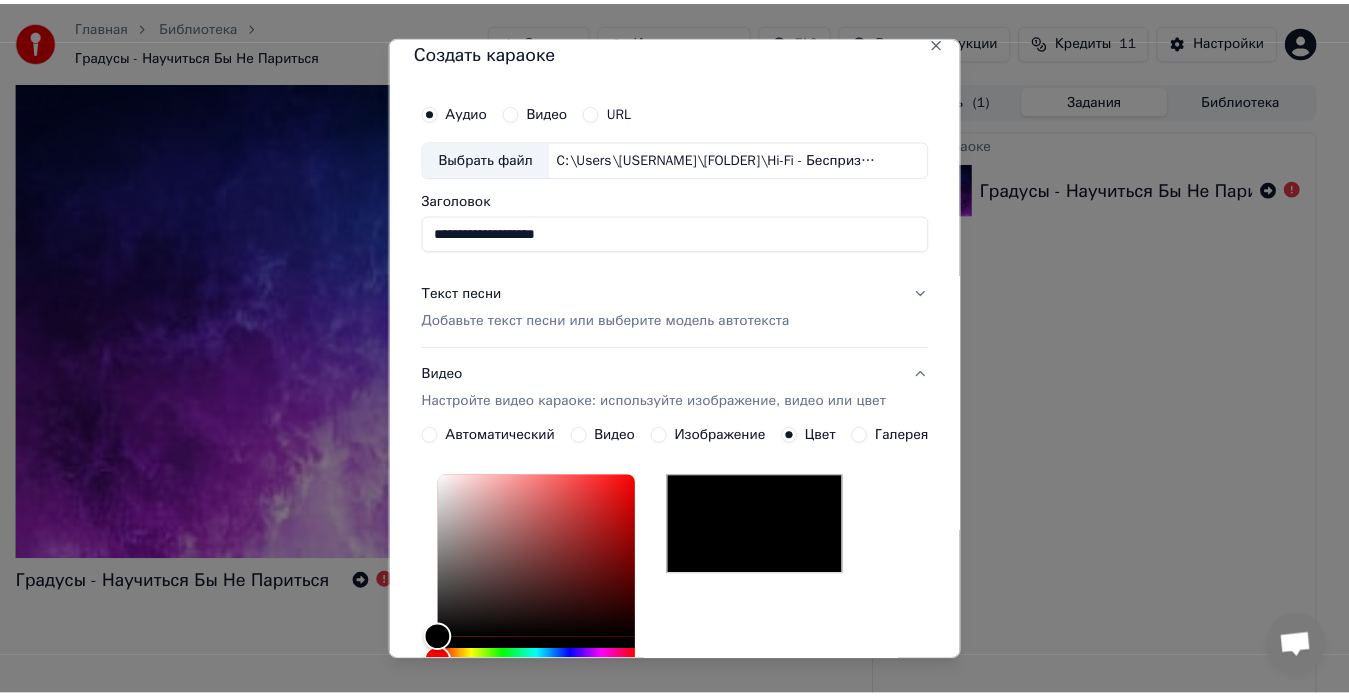 scroll, scrollTop: 0, scrollLeft: 0, axis: both 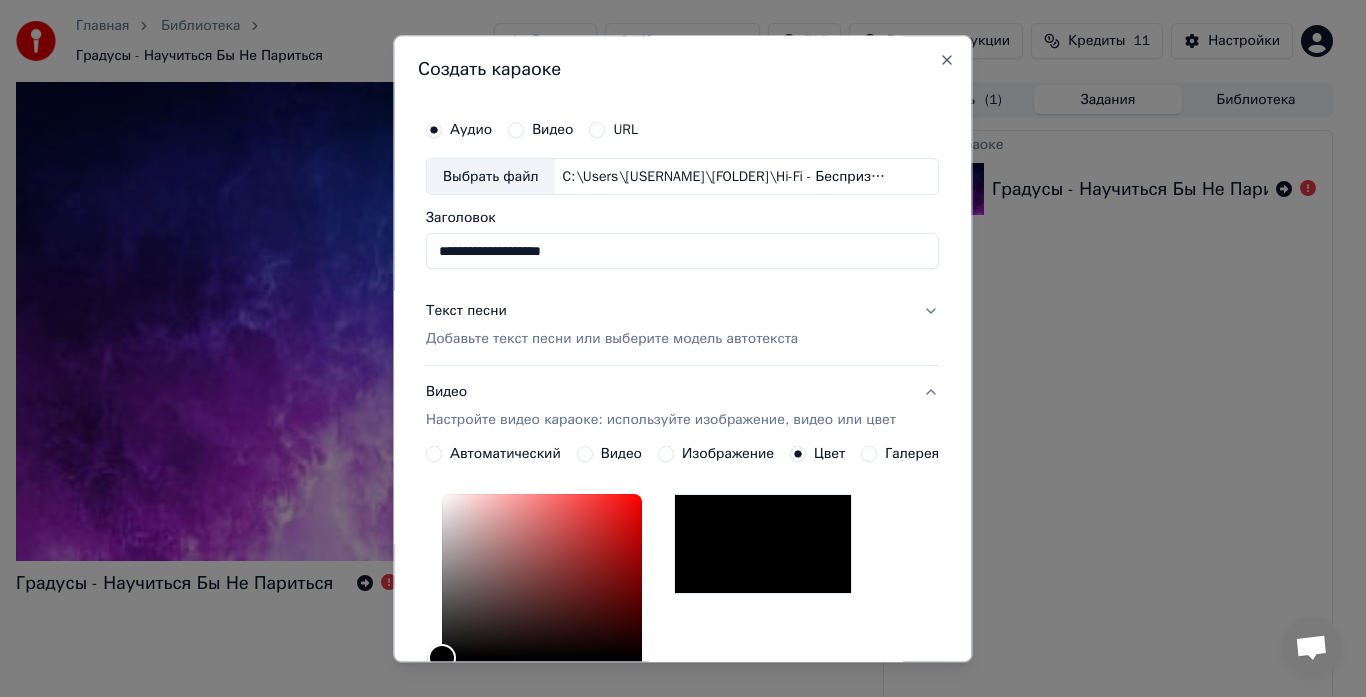 type 